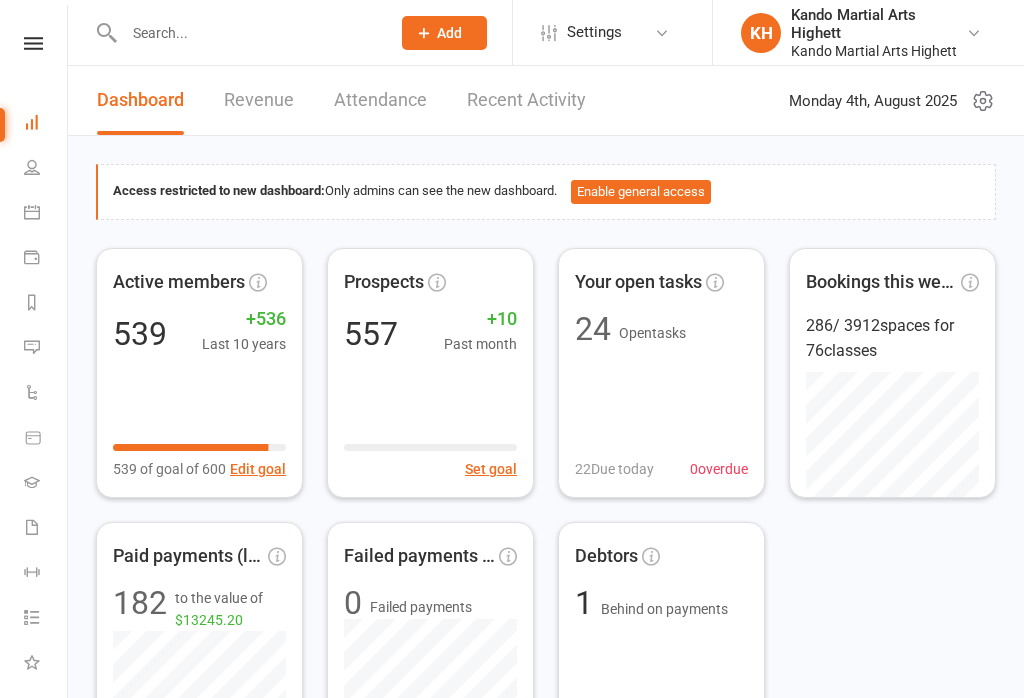 scroll, scrollTop: 0, scrollLeft: 0, axis: both 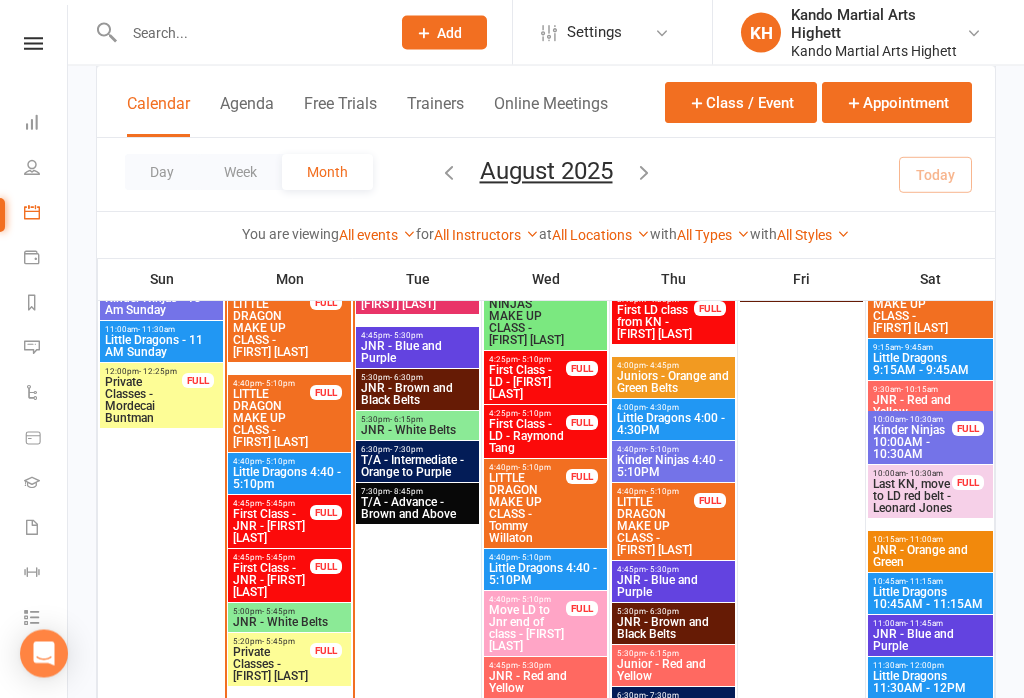 click on "- 5:10pm" at bounding box center [278, 462] 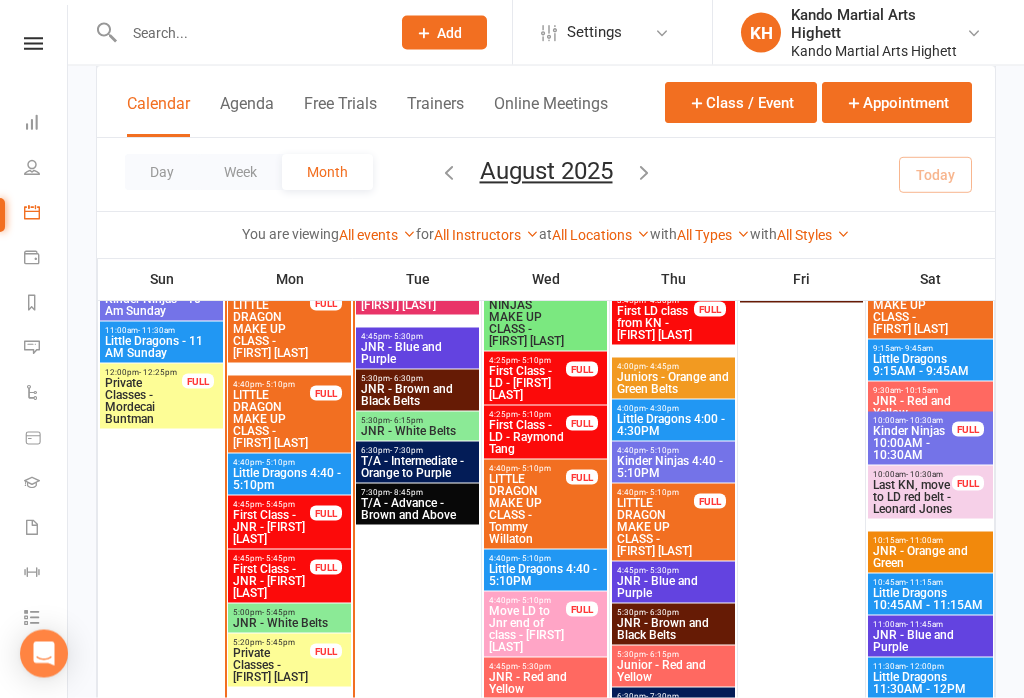 scroll, scrollTop: 1203, scrollLeft: 0, axis: vertical 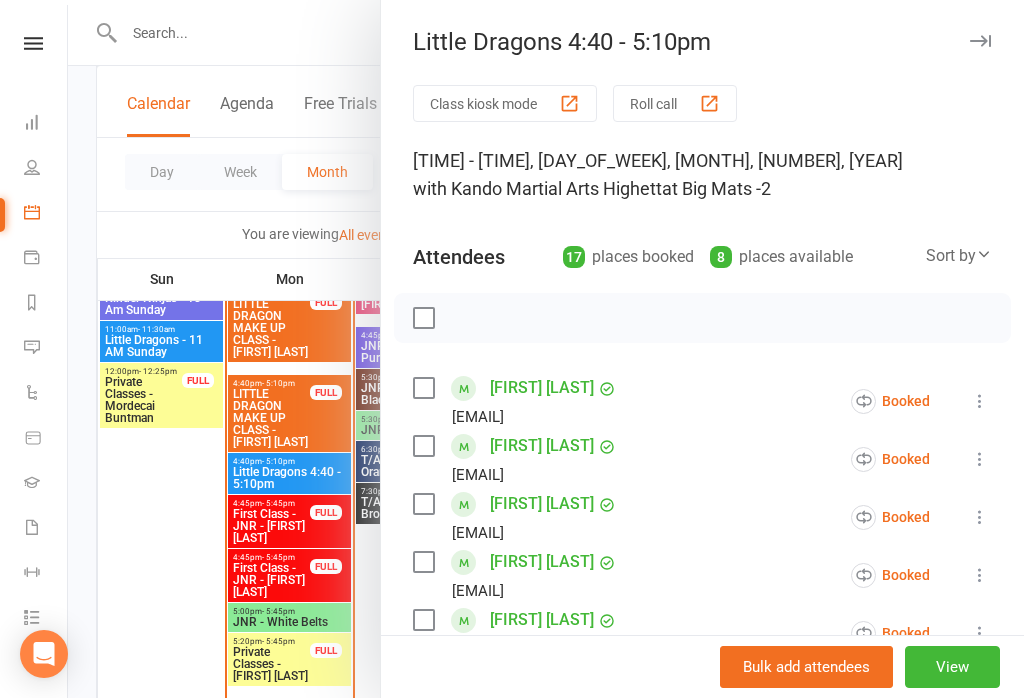 click on "Roll call" at bounding box center [675, 103] 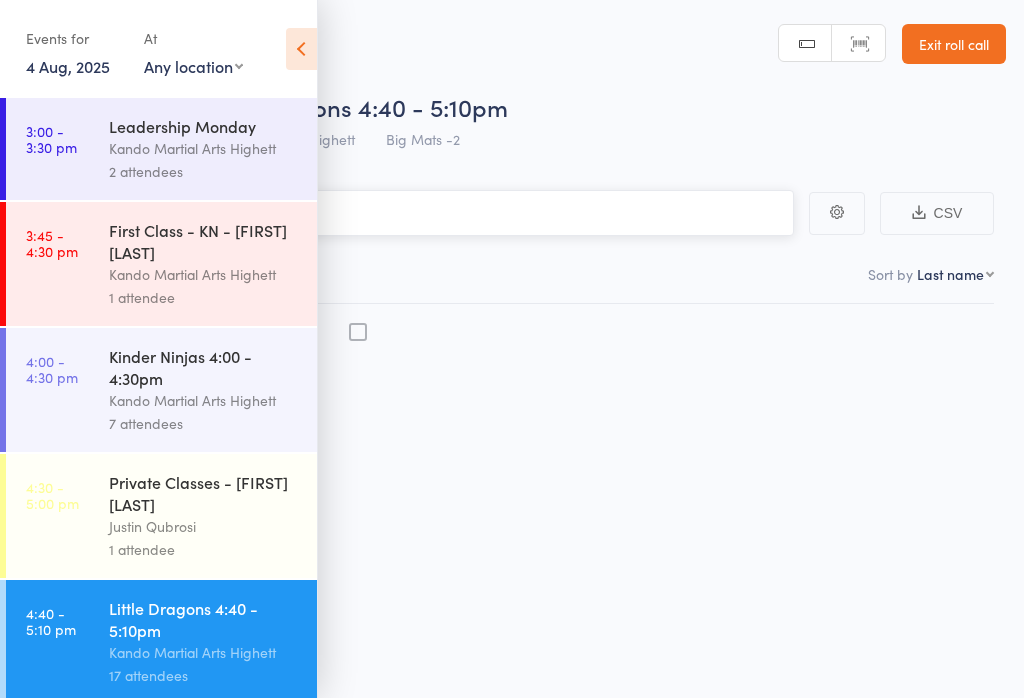 scroll, scrollTop: 0, scrollLeft: 0, axis: both 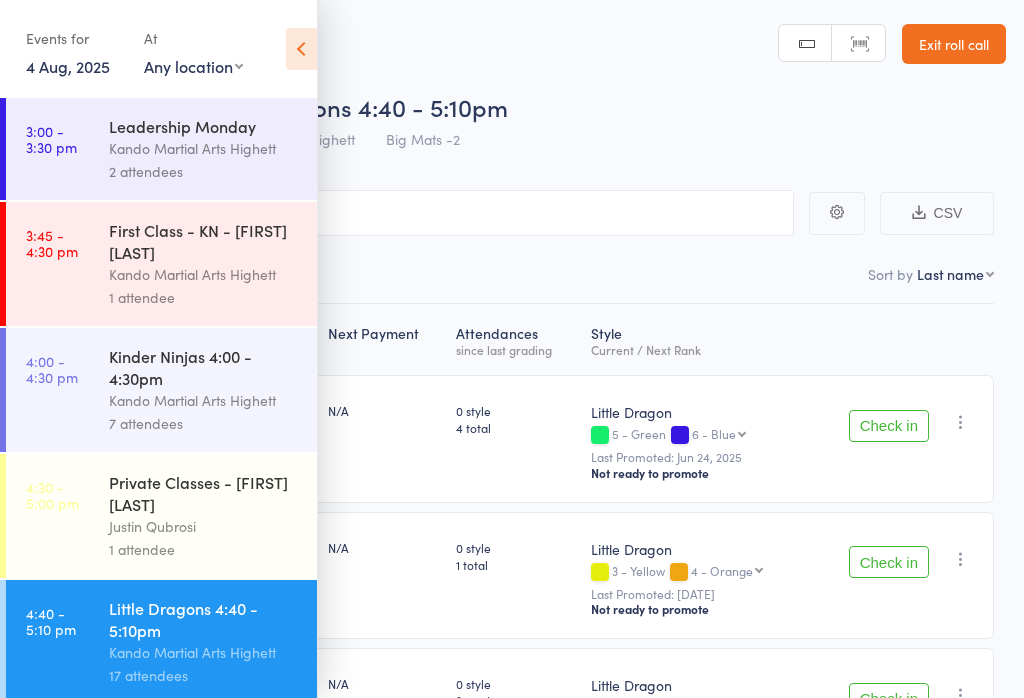 click at bounding box center [301, 49] 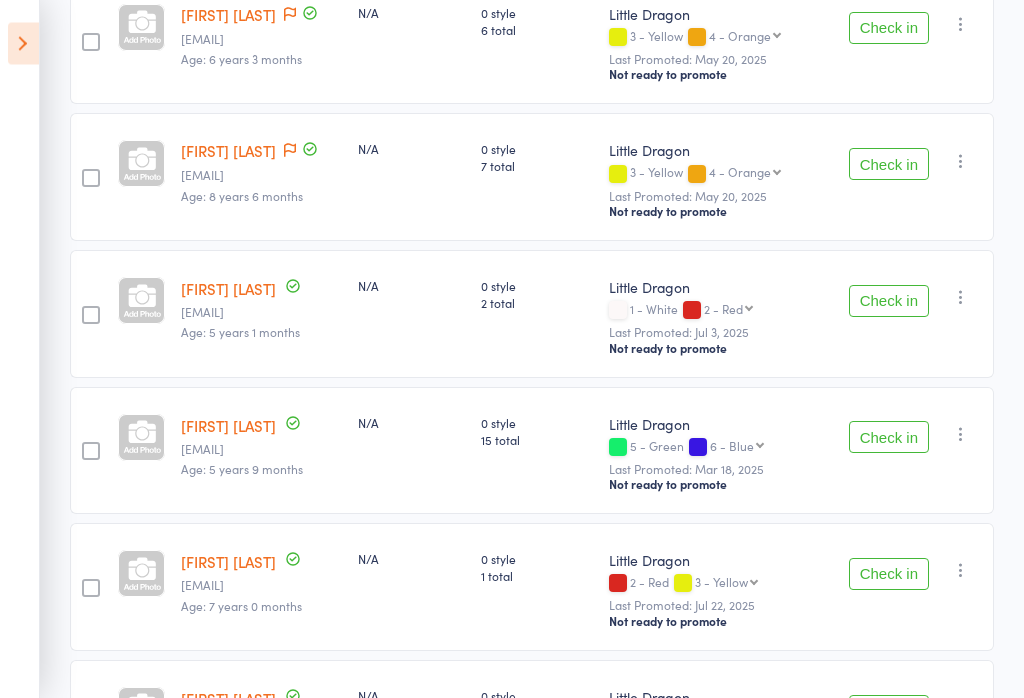 scroll, scrollTop: 816, scrollLeft: 0, axis: vertical 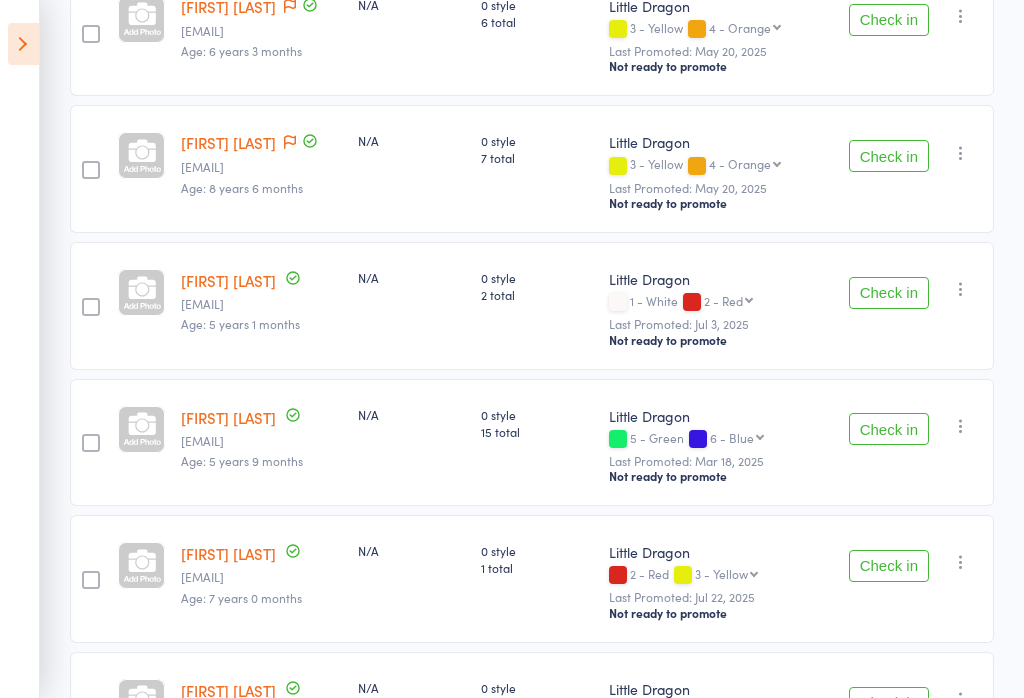 click on "Check in" at bounding box center [889, 293] 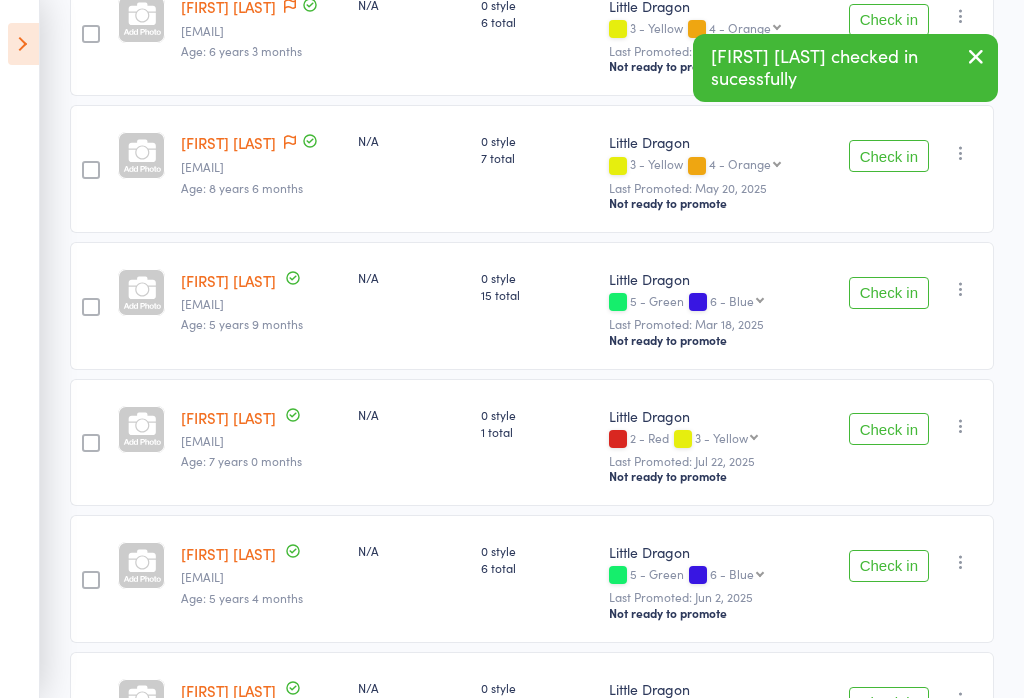 click at bounding box center [23, 44] 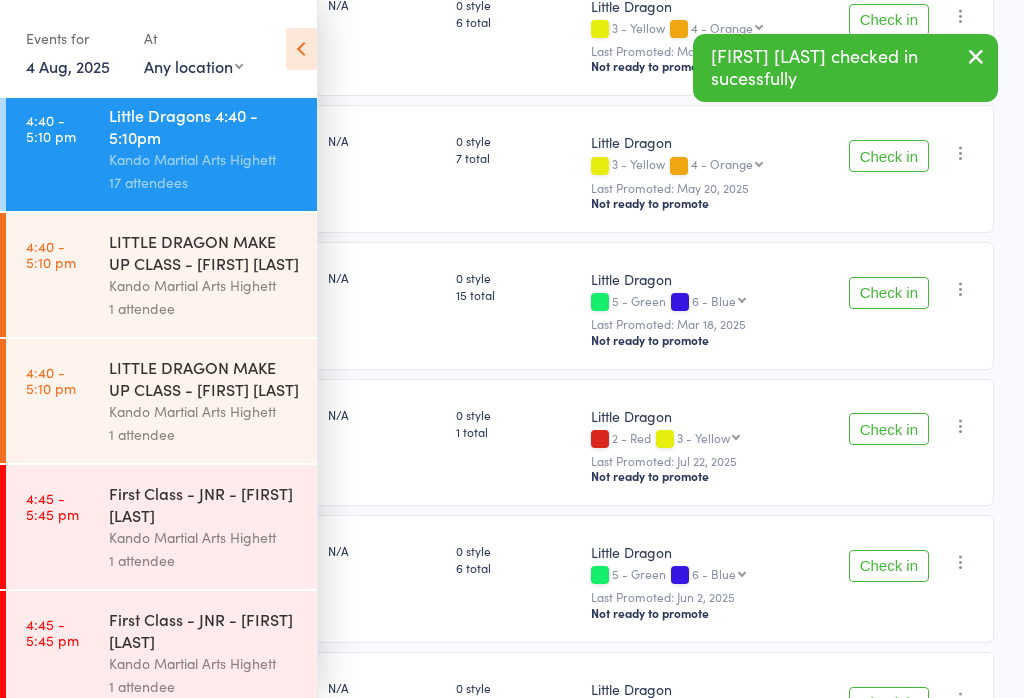 scroll, scrollTop: 496, scrollLeft: 0, axis: vertical 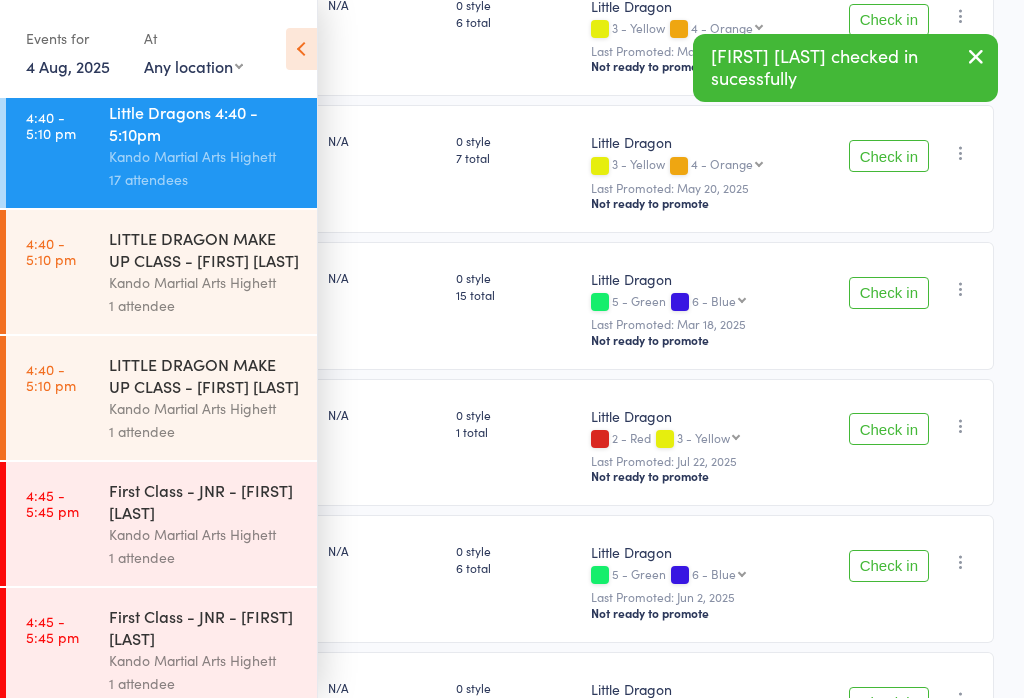 click on "Kando Martial Arts Highett" at bounding box center (204, 408) 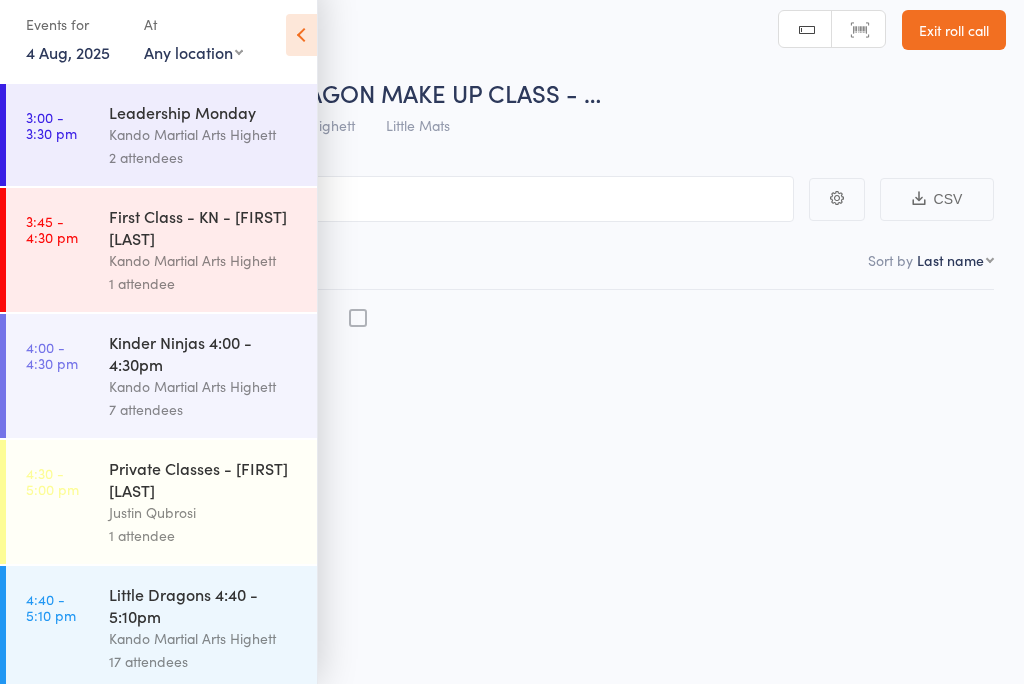 scroll, scrollTop: 14, scrollLeft: 0, axis: vertical 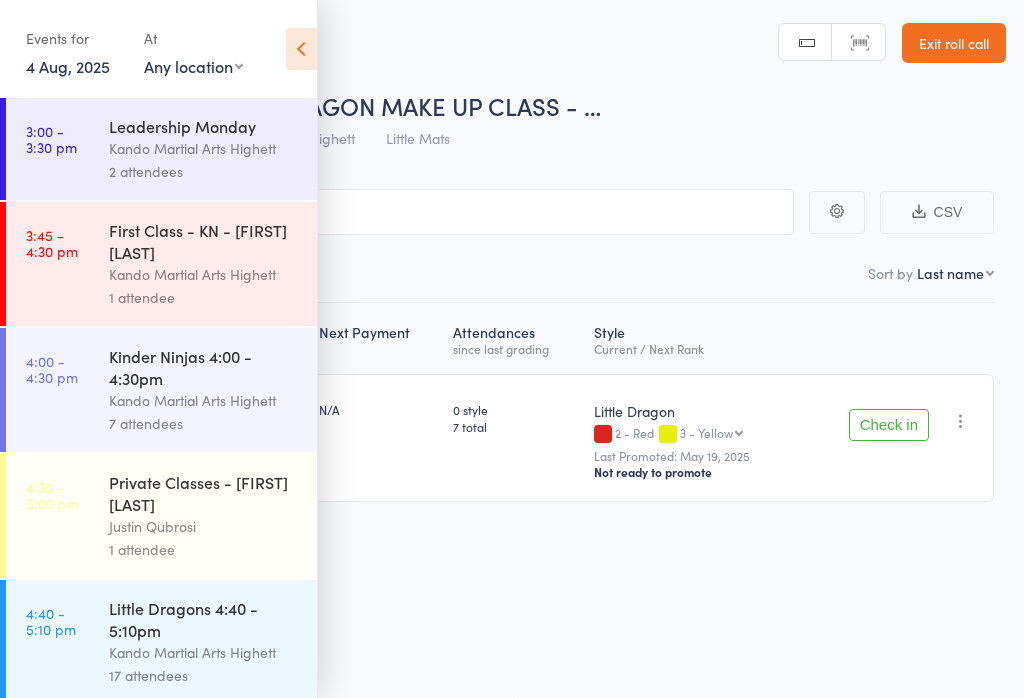 click on "Check in" at bounding box center [889, 425] 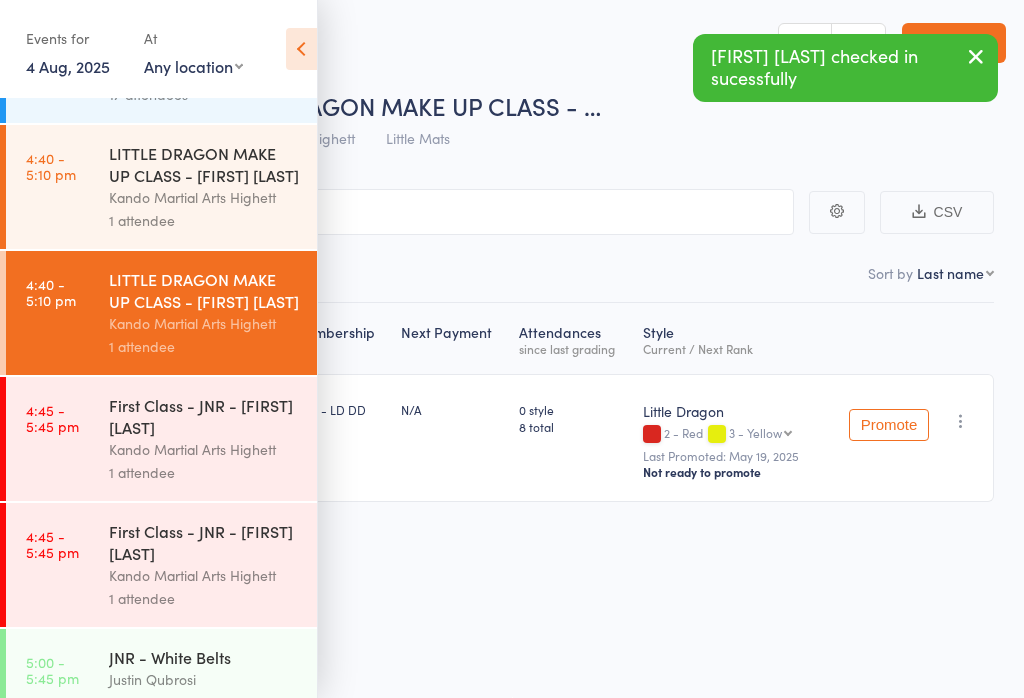 scroll, scrollTop: 494, scrollLeft: 0, axis: vertical 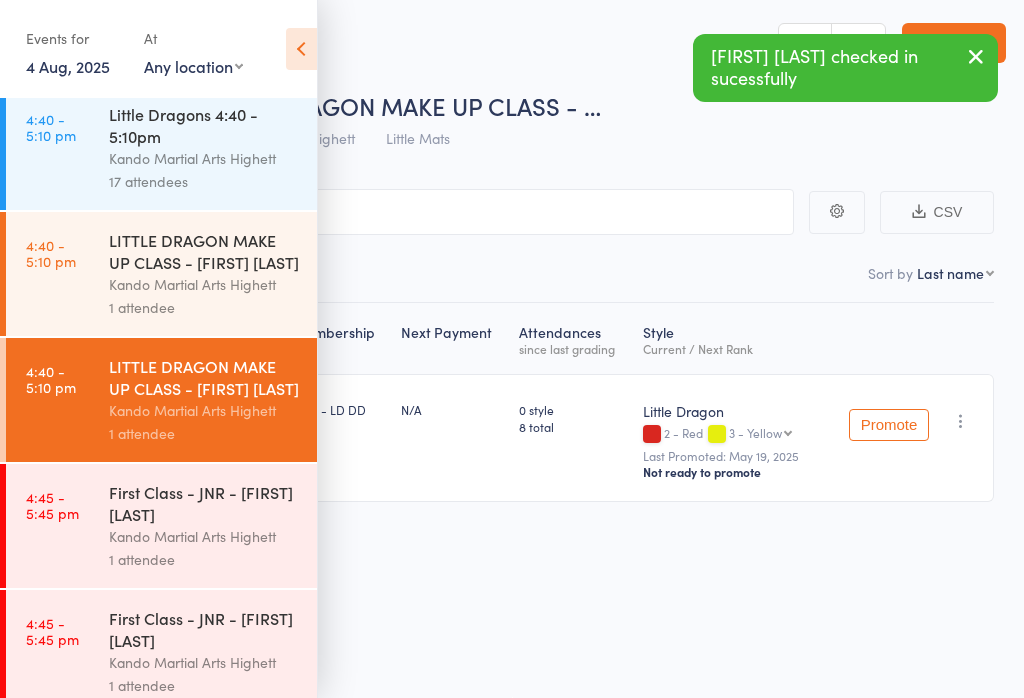click on "Kando Martial Arts Highett" at bounding box center [204, 284] 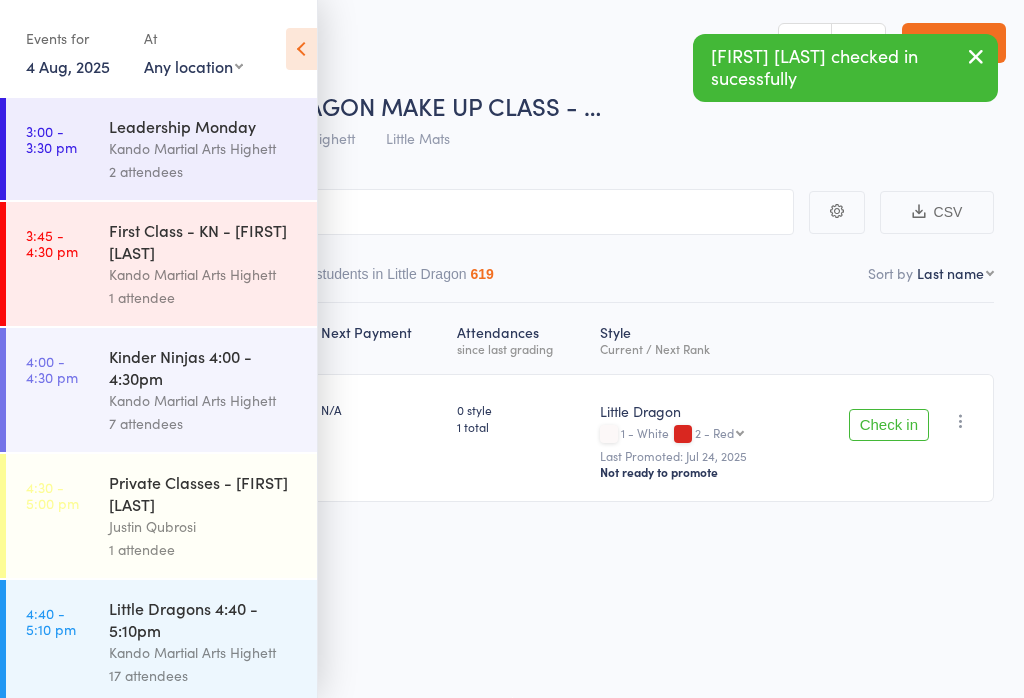 click on "Check in" at bounding box center (889, 425) 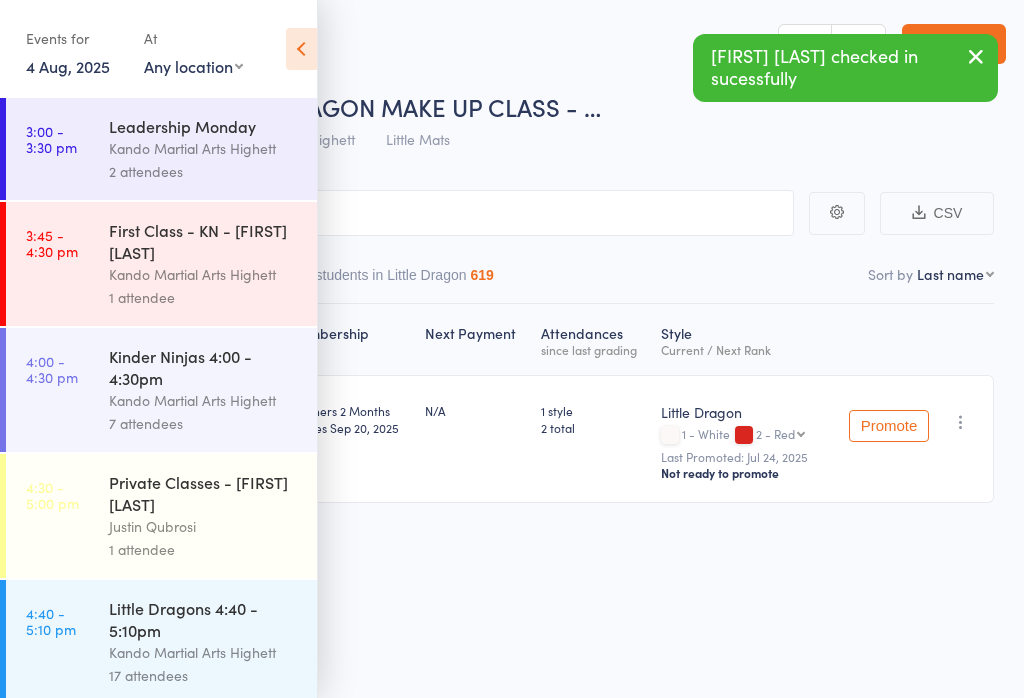 scroll, scrollTop: 14, scrollLeft: 0, axis: vertical 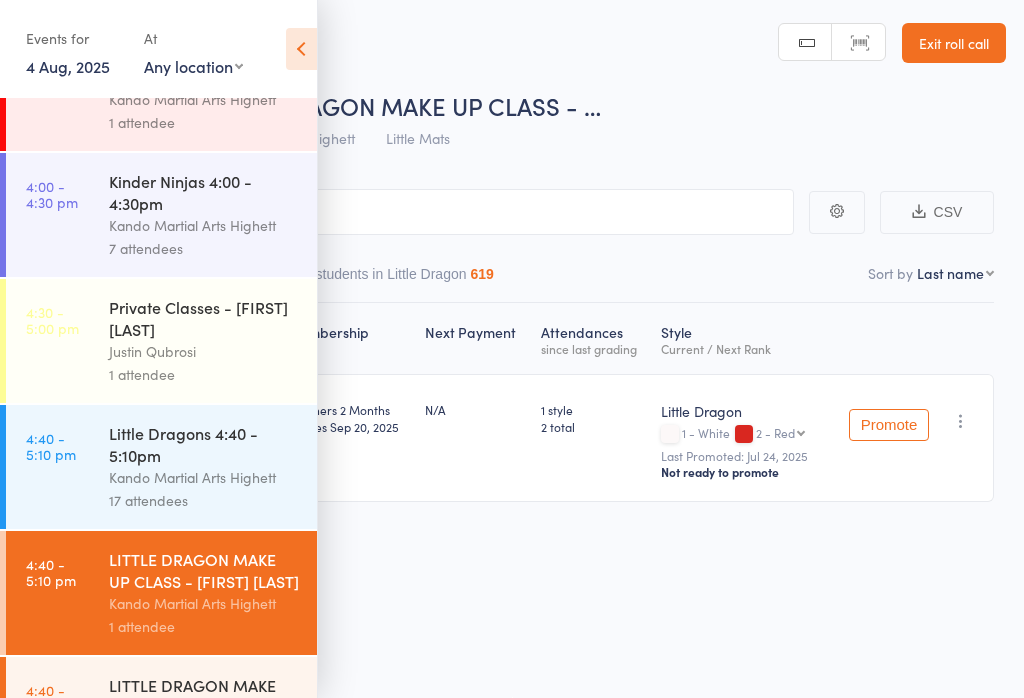 click on "Little Dragons 4:40 - 5:10pm" at bounding box center [204, 444] 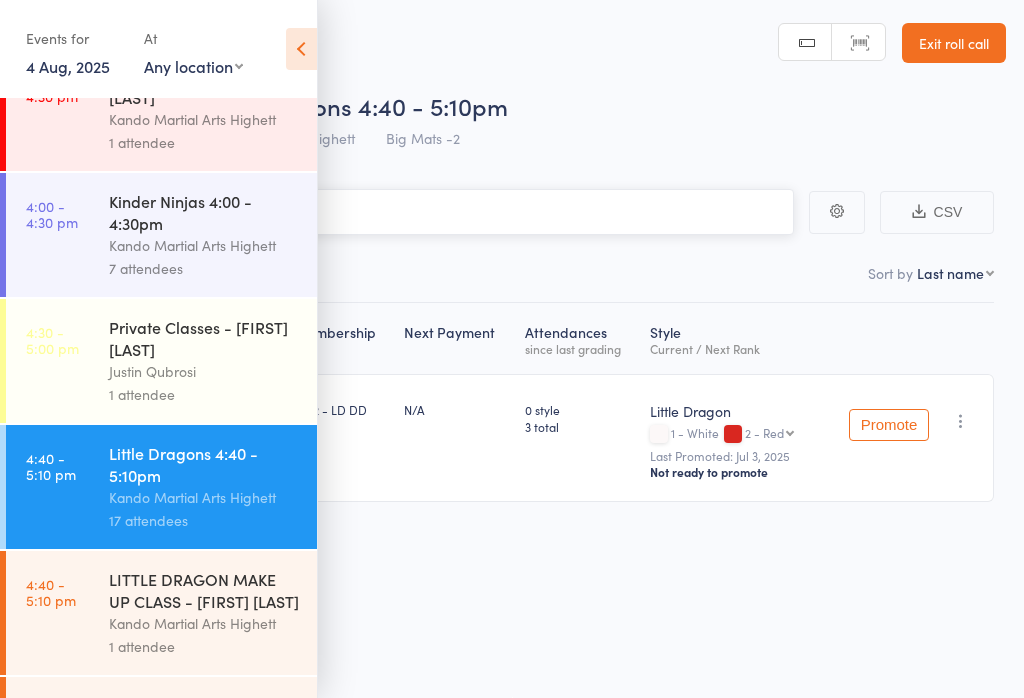 scroll, scrollTop: 157, scrollLeft: 0, axis: vertical 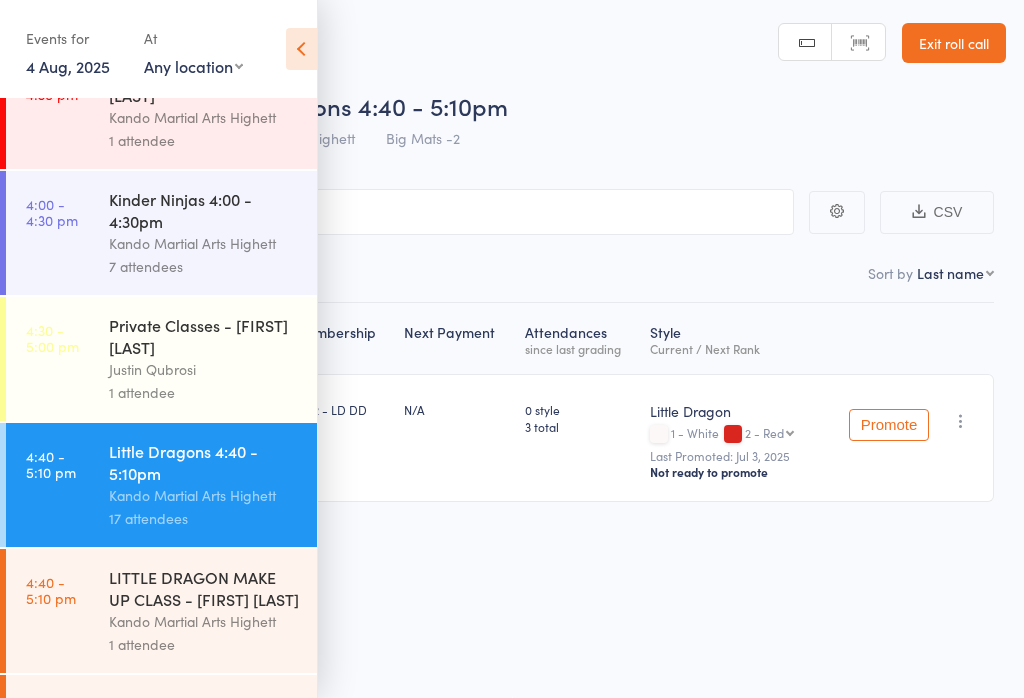 click at bounding box center [301, 49] 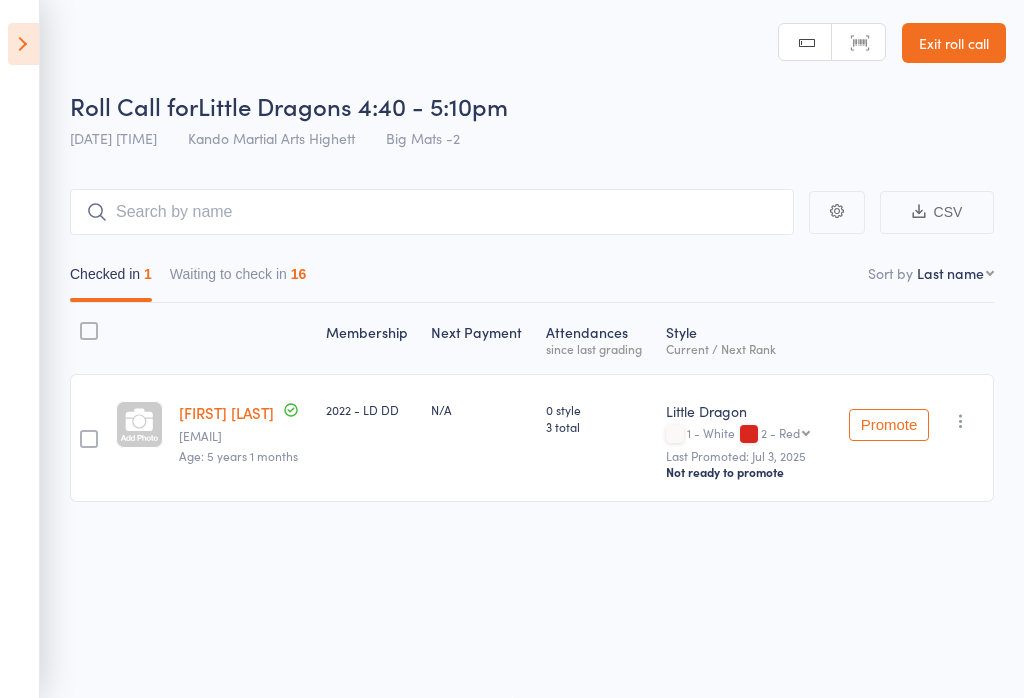 click on "Waiting to check in  16" at bounding box center [238, 279] 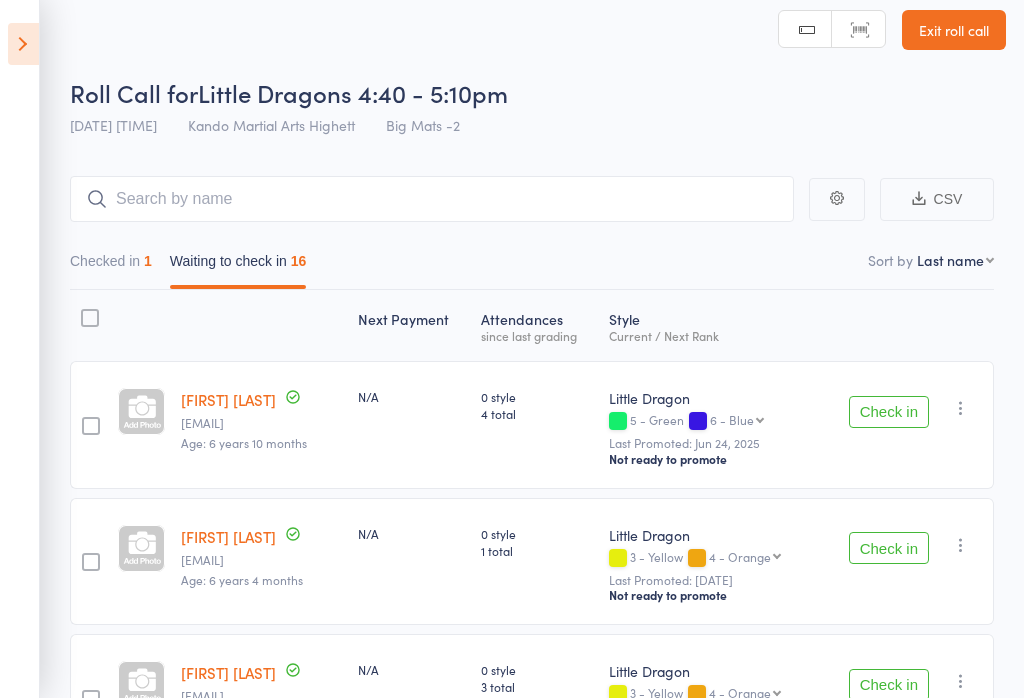 click on "Exit roll call" at bounding box center (954, 30) 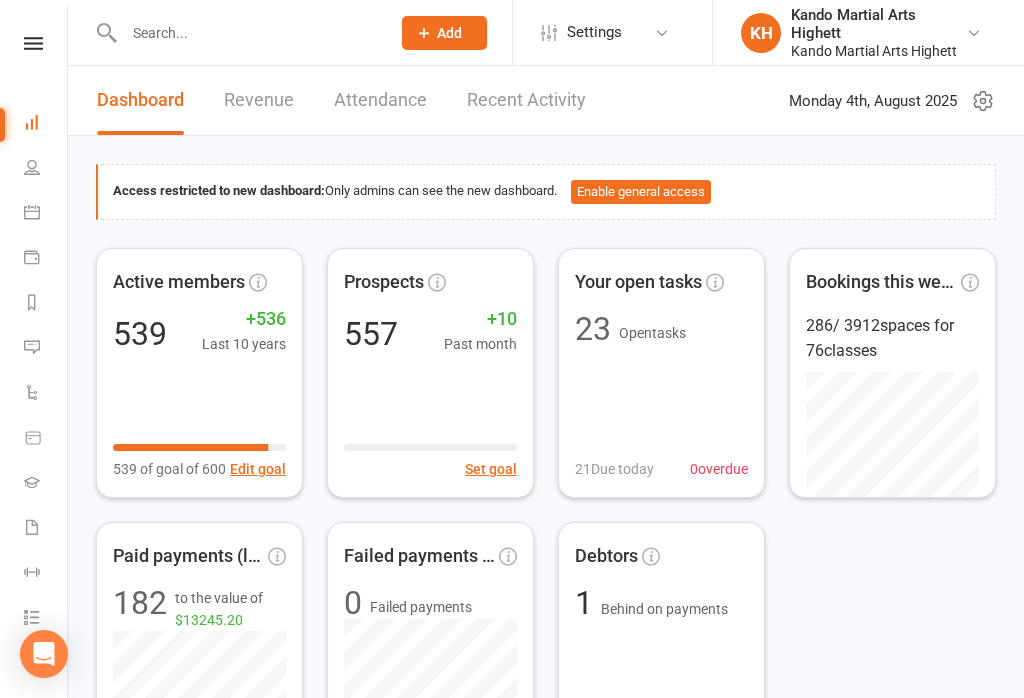 scroll, scrollTop: 0, scrollLeft: 0, axis: both 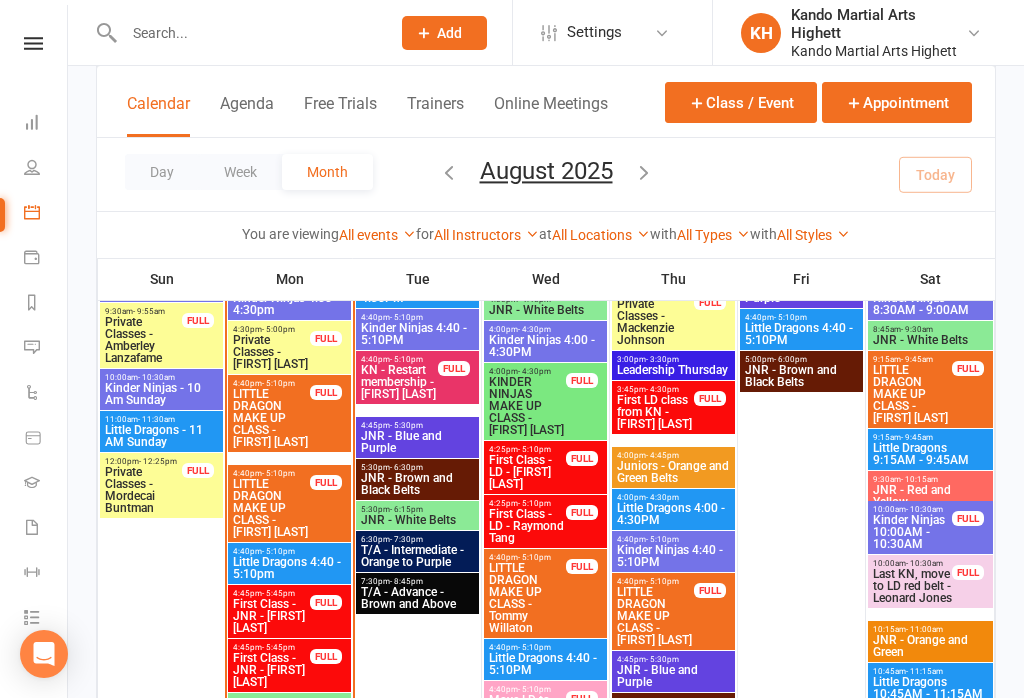 click on "Little Dragons 4:40 - 5:10pm" at bounding box center (289, 568) 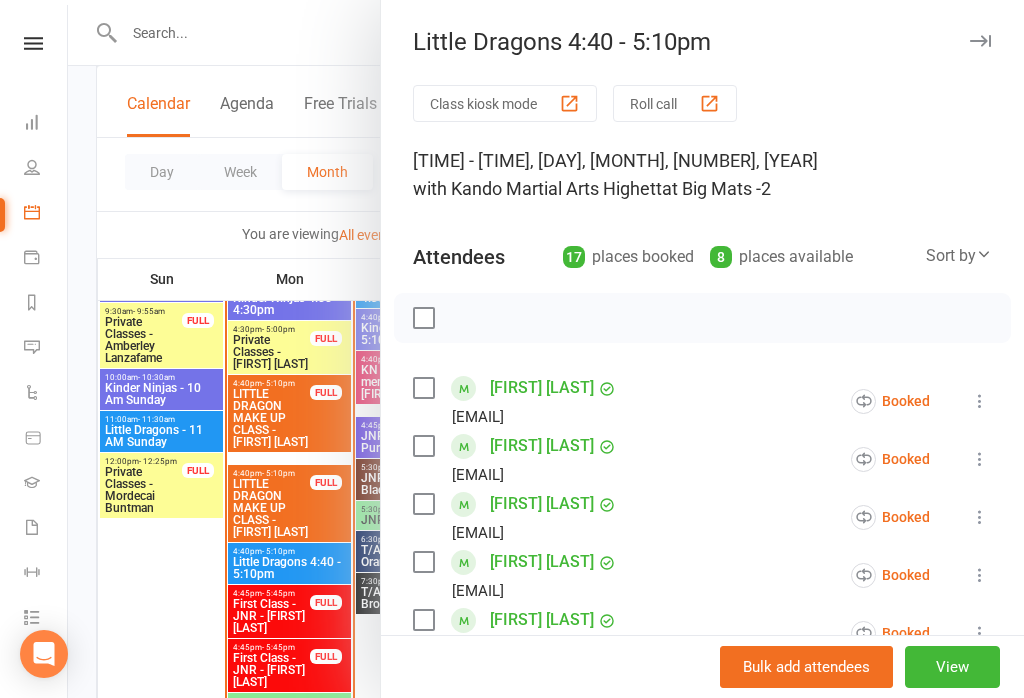 click on "Roll call" at bounding box center (675, 103) 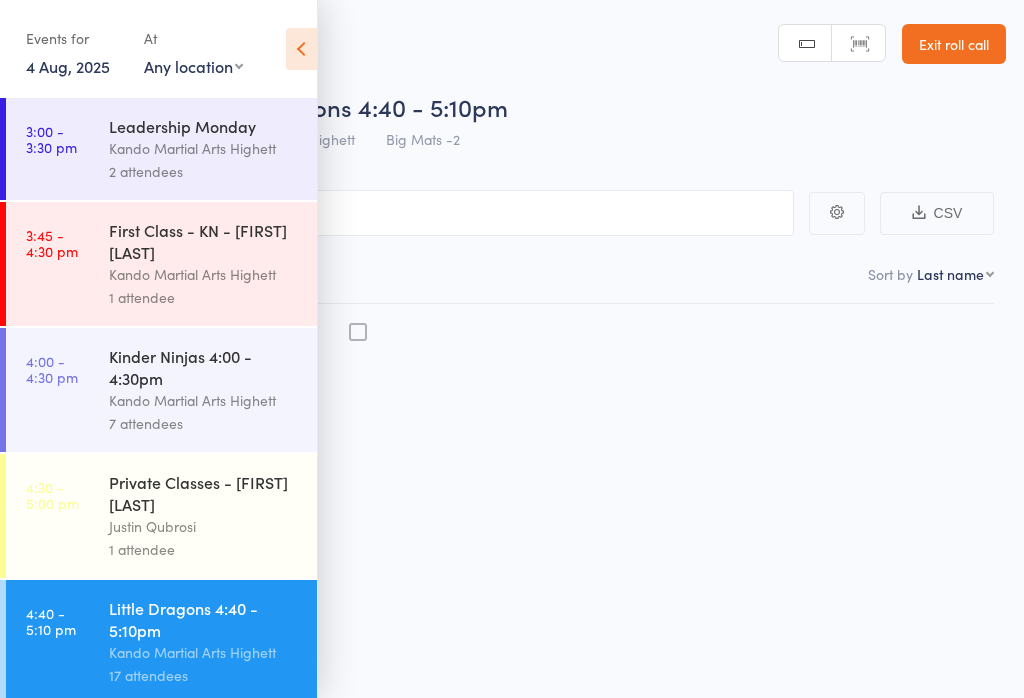 scroll, scrollTop: 0, scrollLeft: 0, axis: both 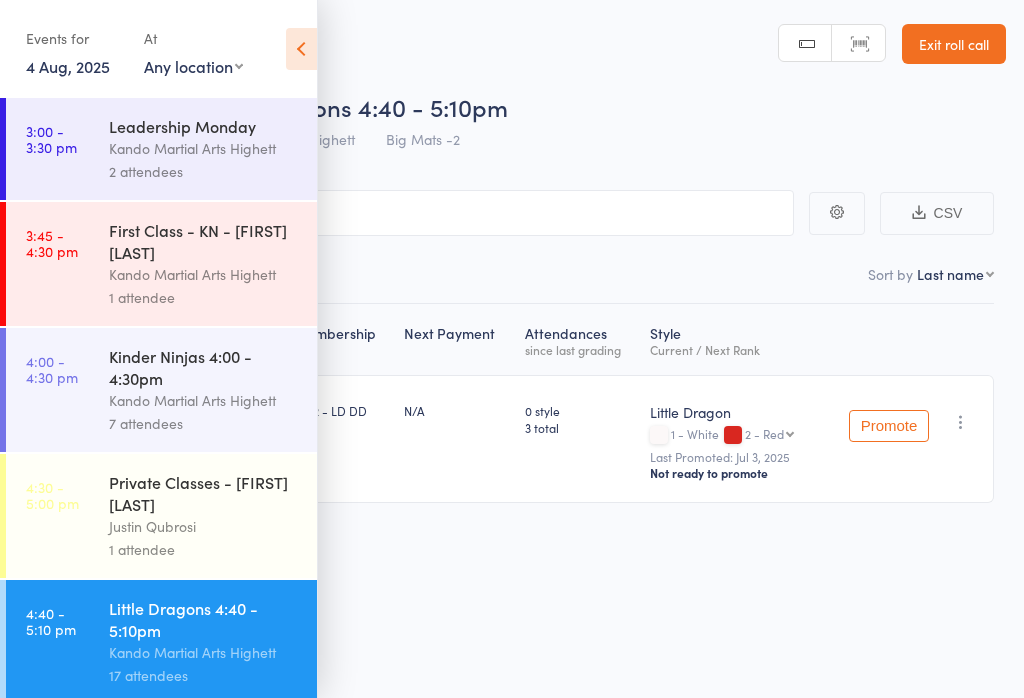 click at bounding box center (301, 49) 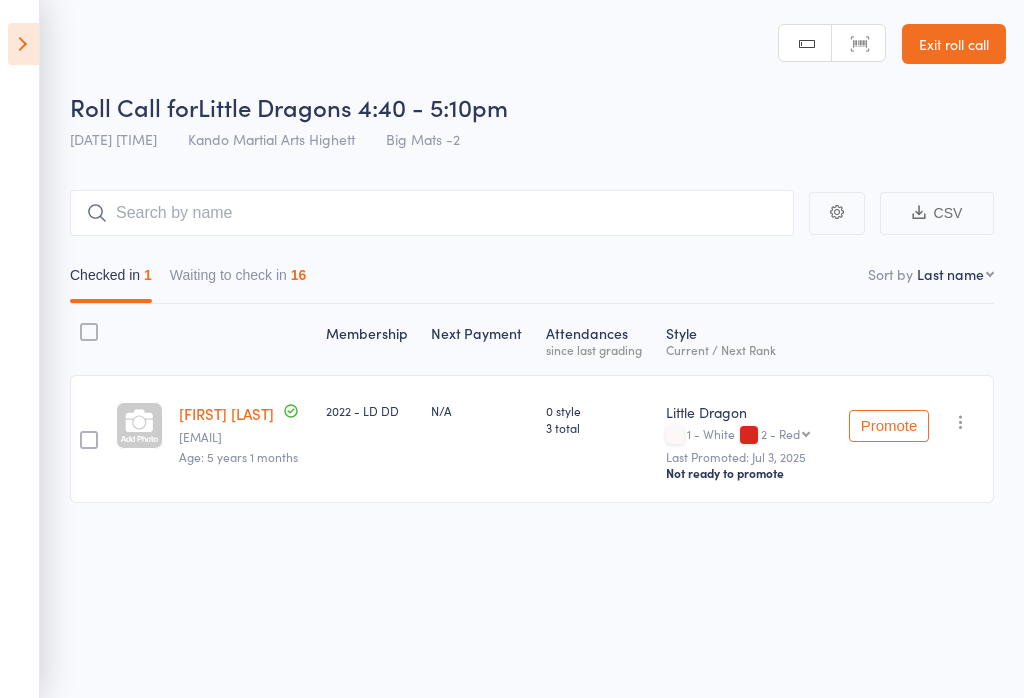 click on "Waiting to check in  16" at bounding box center (238, 280) 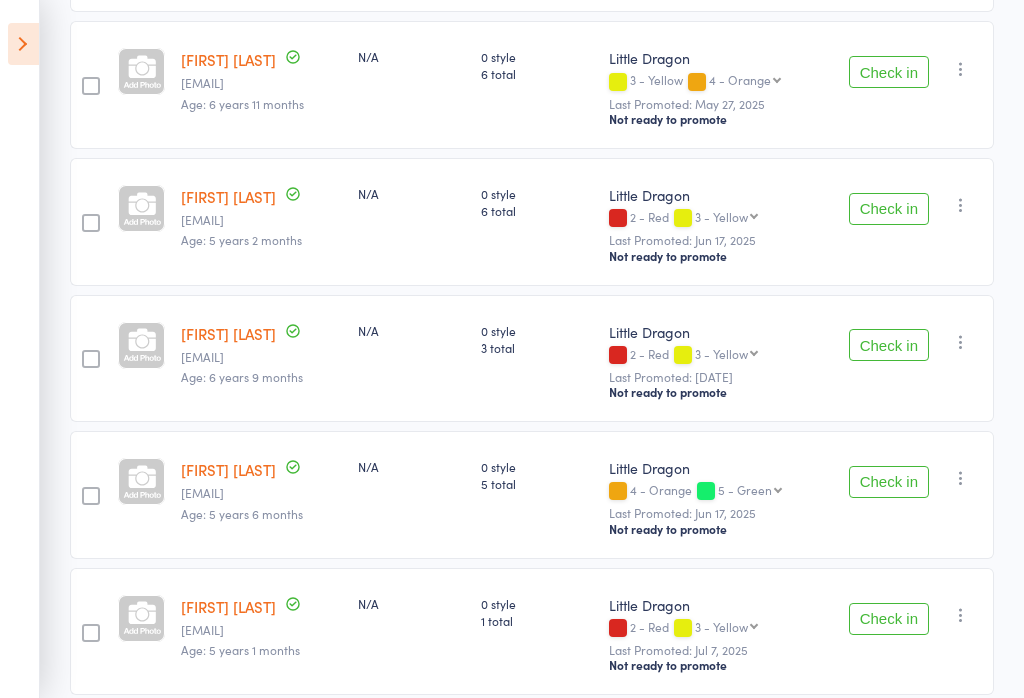 scroll, scrollTop: 1581, scrollLeft: 0, axis: vertical 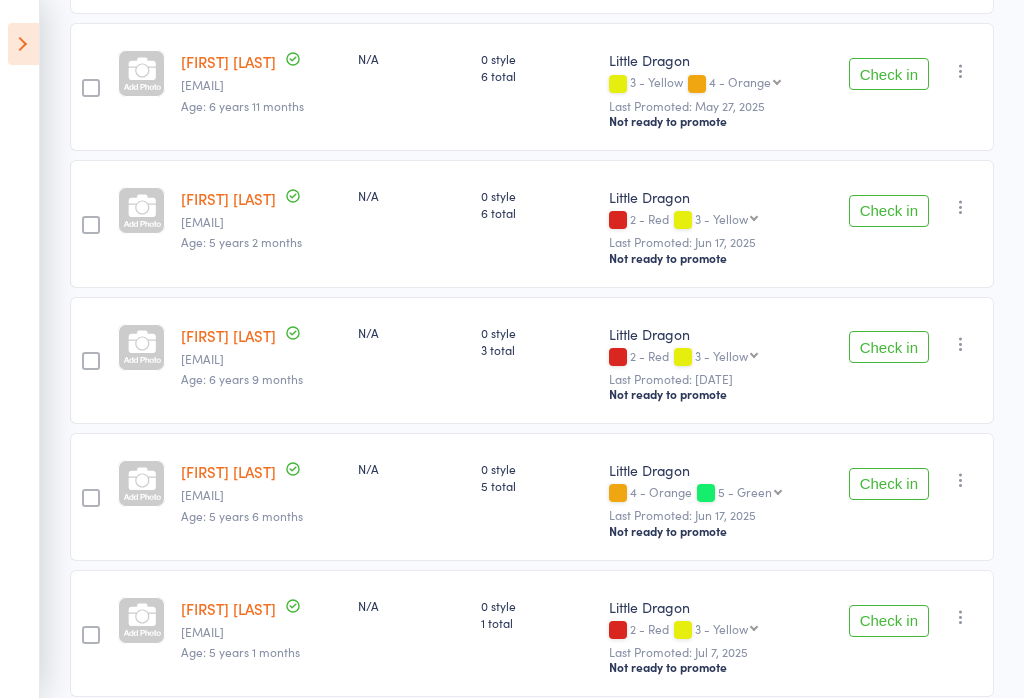 click on "Check in" at bounding box center [889, 347] 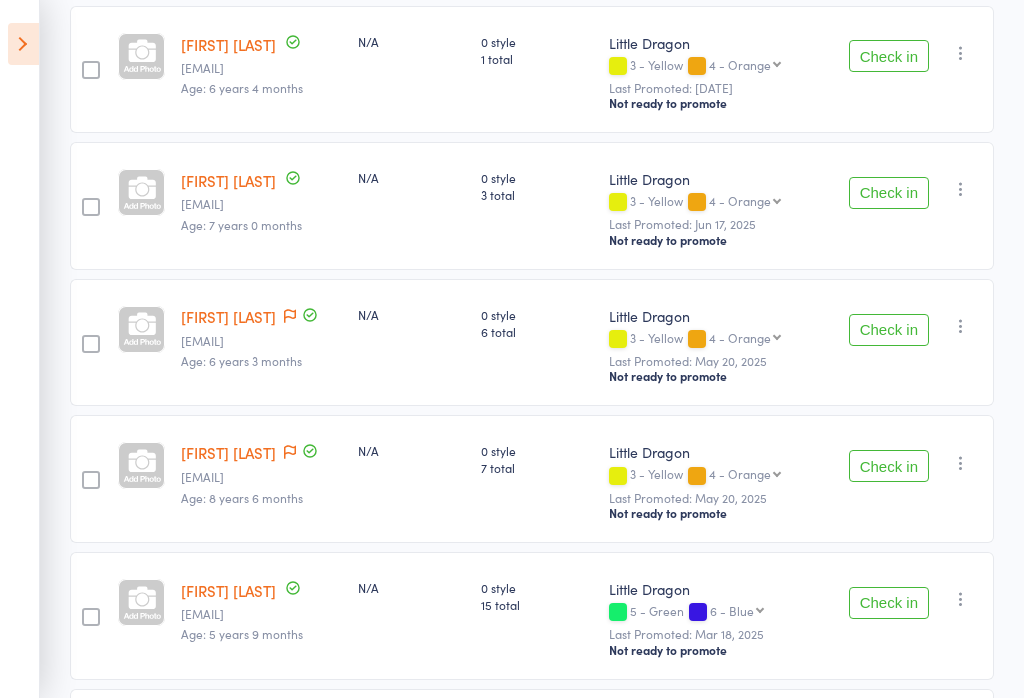 scroll, scrollTop: 508, scrollLeft: 0, axis: vertical 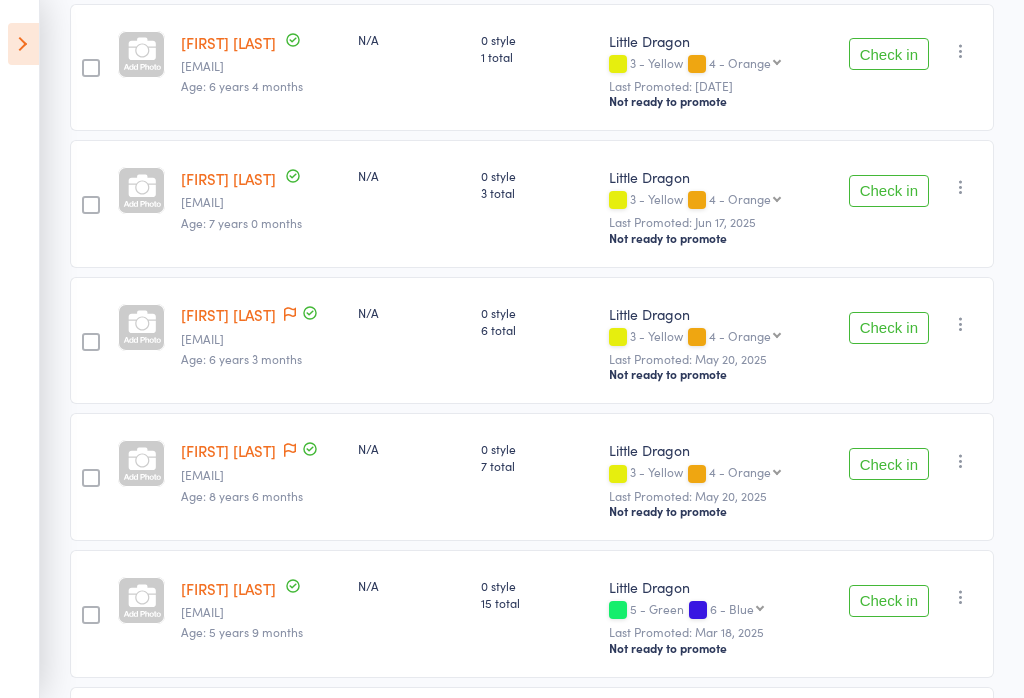 click 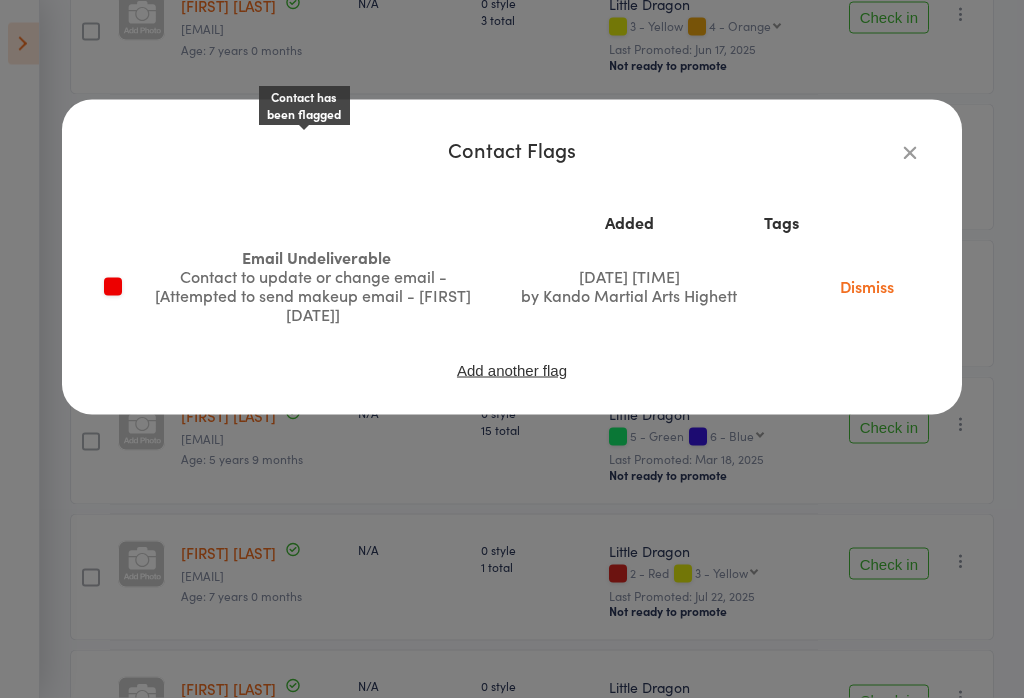 click at bounding box center [910, 152] 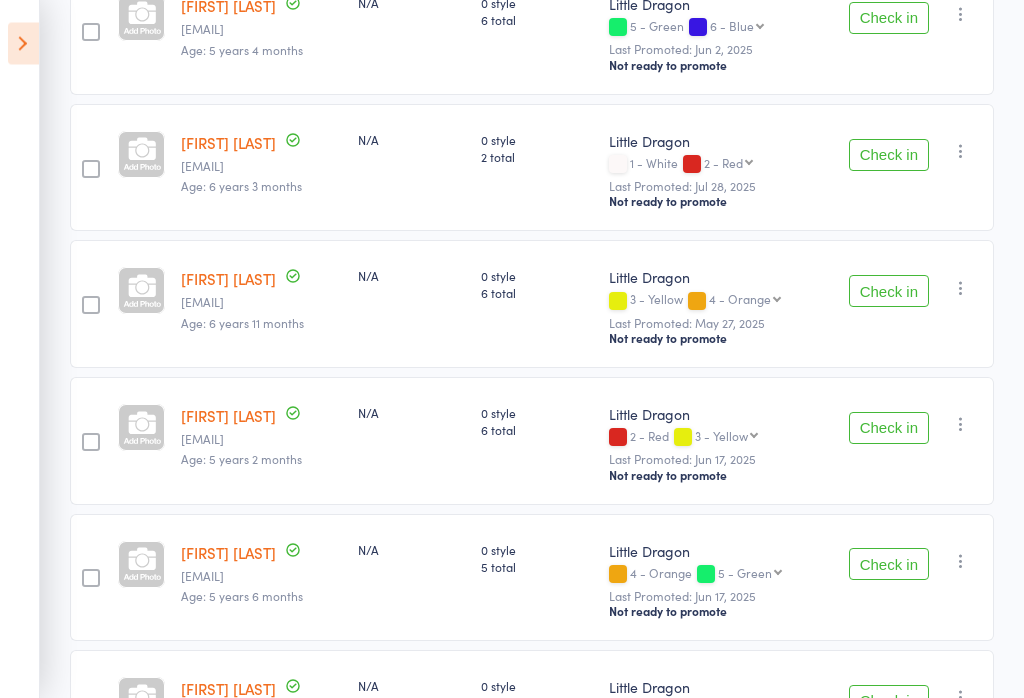 scroll, scrollTop: 1364, scrollLeft: 0, axis: vertical 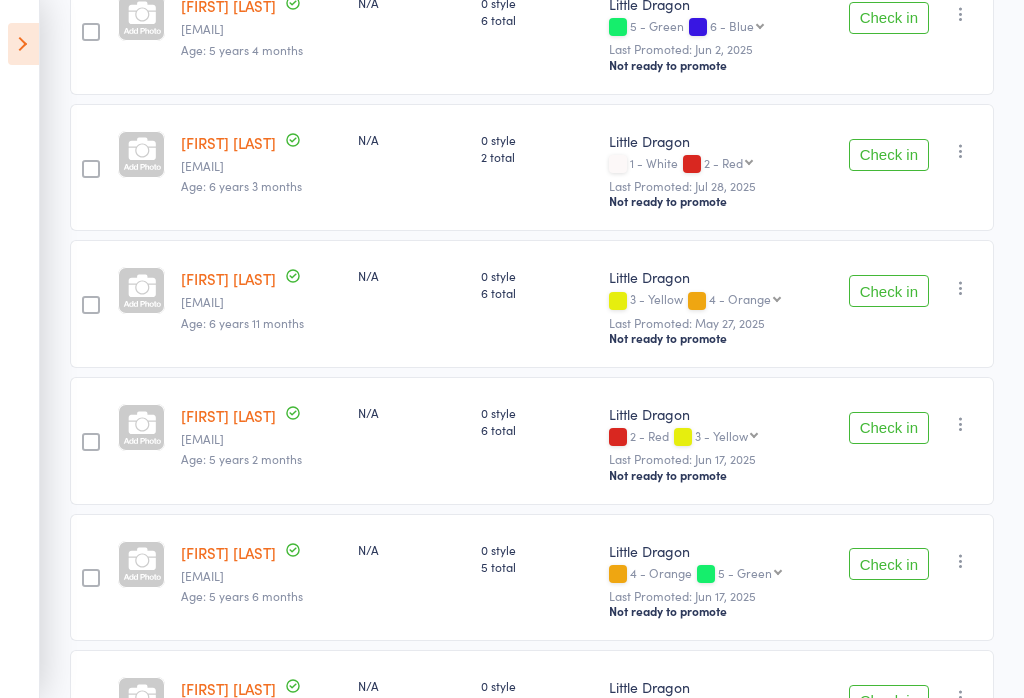 click on "Check in" at bounding box center (889, 291) 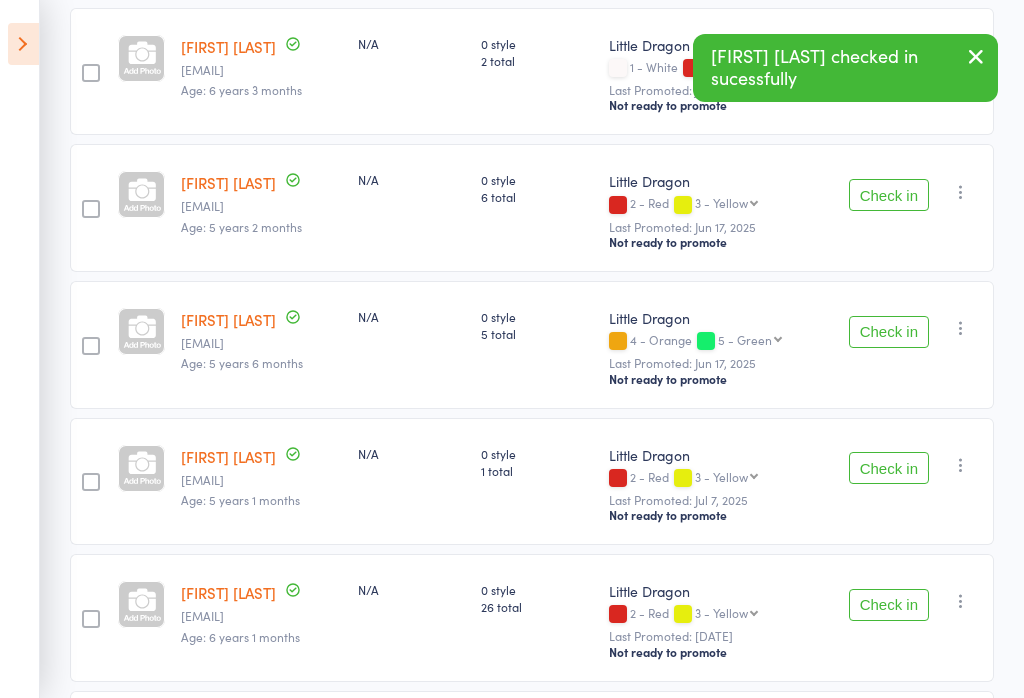 scroll, scrollTop: 1461, scrollLeft: 0, axis: vertical 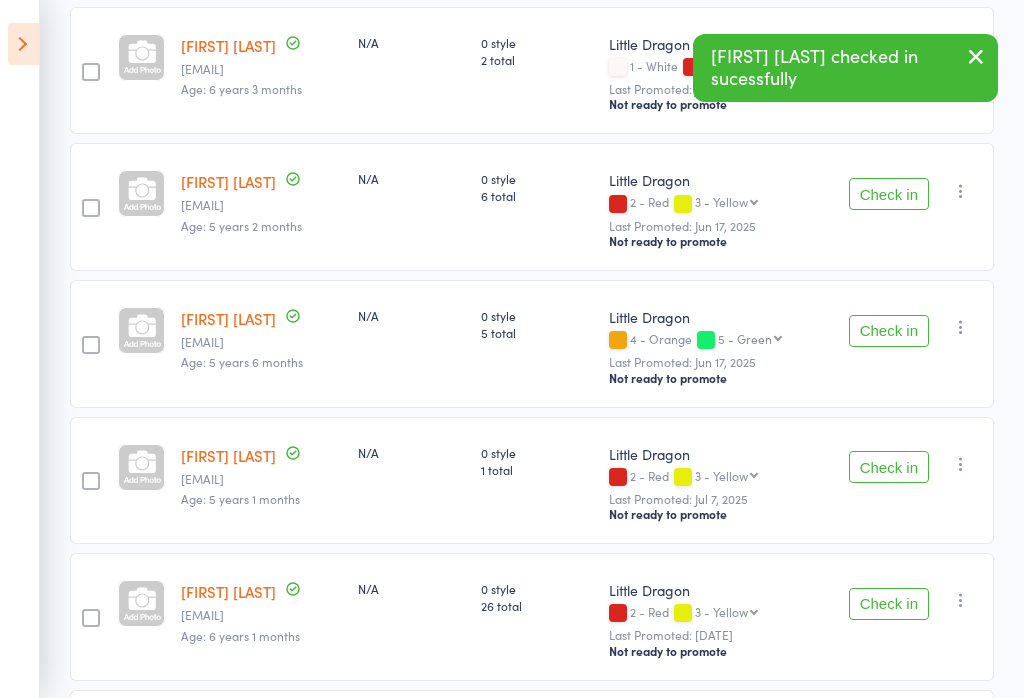 click on "Check in" at bounding box center [889, 331] 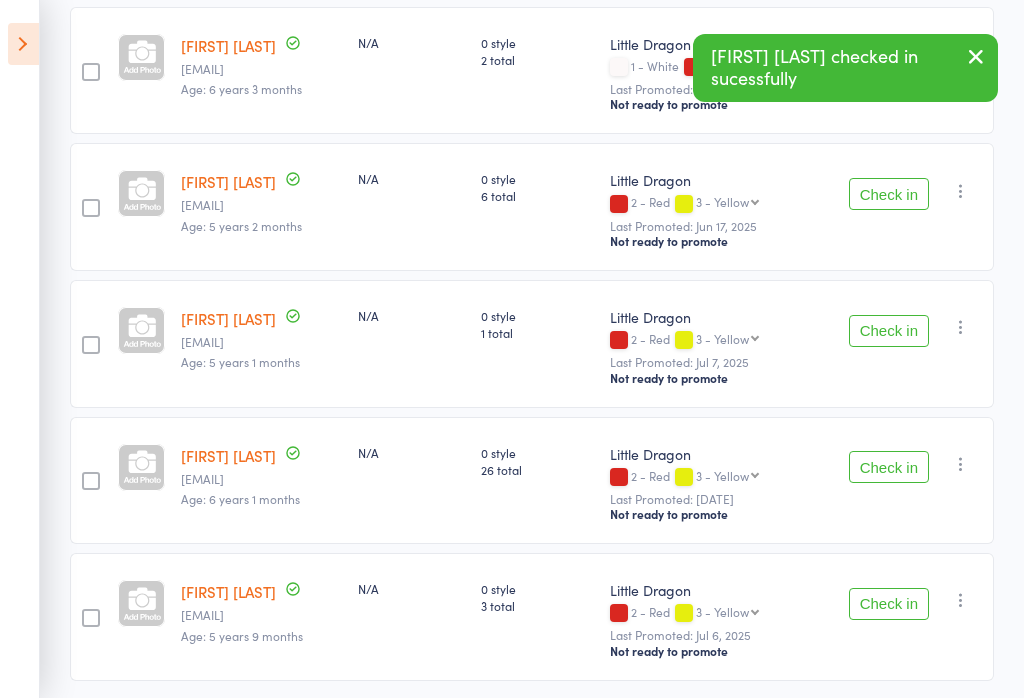 click on "Check in" at bounding box center [889, 331] 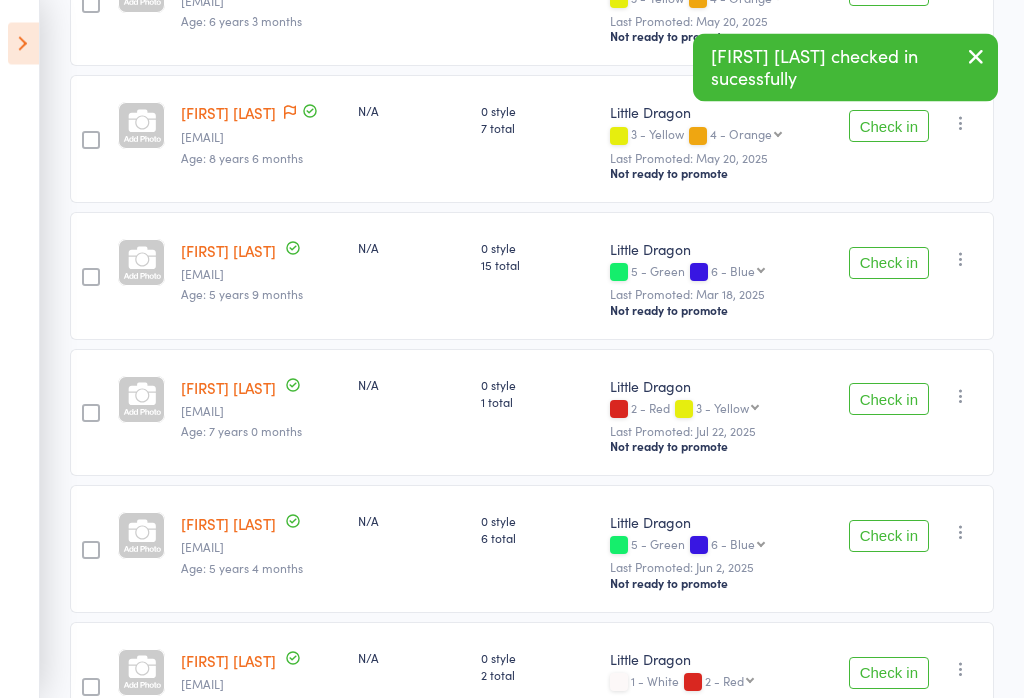 click on "Check in" at bounding box center (889, 264) 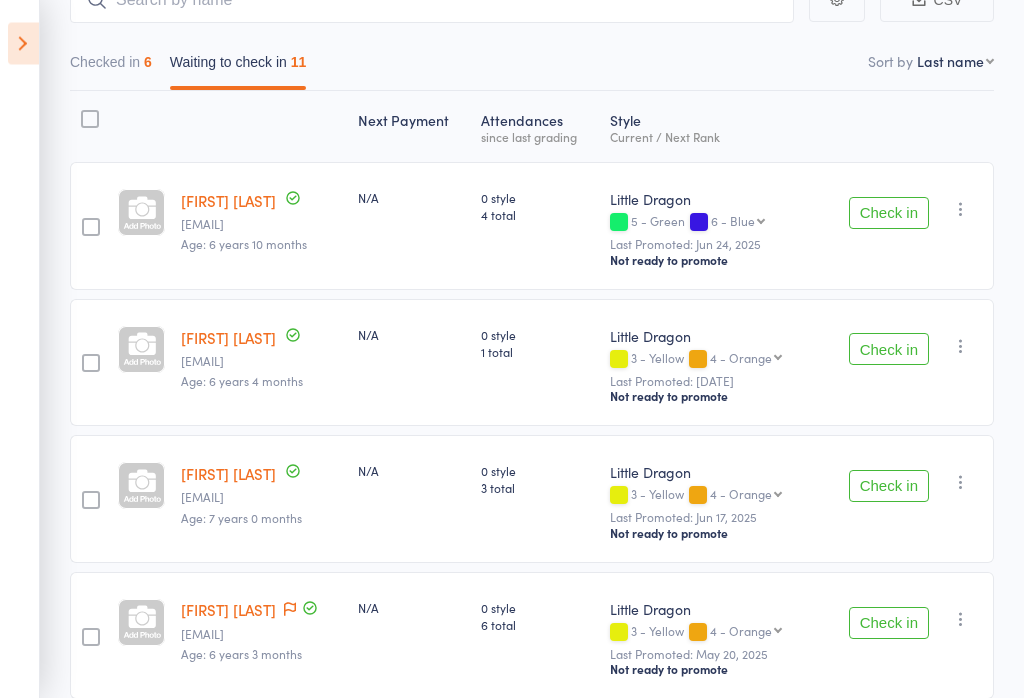 scroll, scrollTop: 214, scrollLeft: 0, axis: vertical 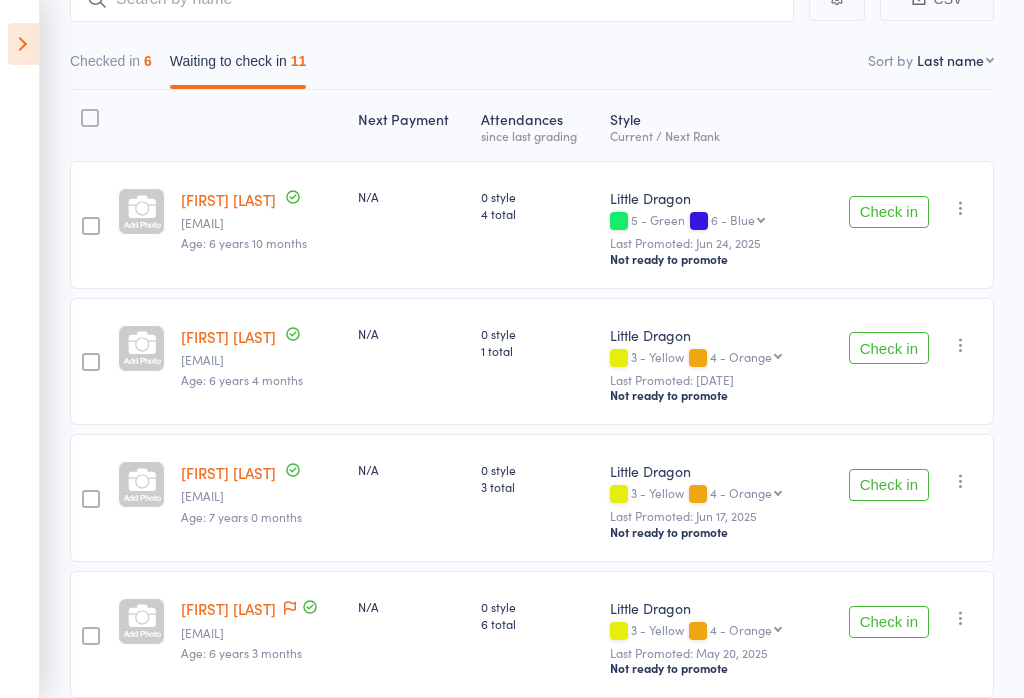 click on "Check in" at bounding box center (889, 485) 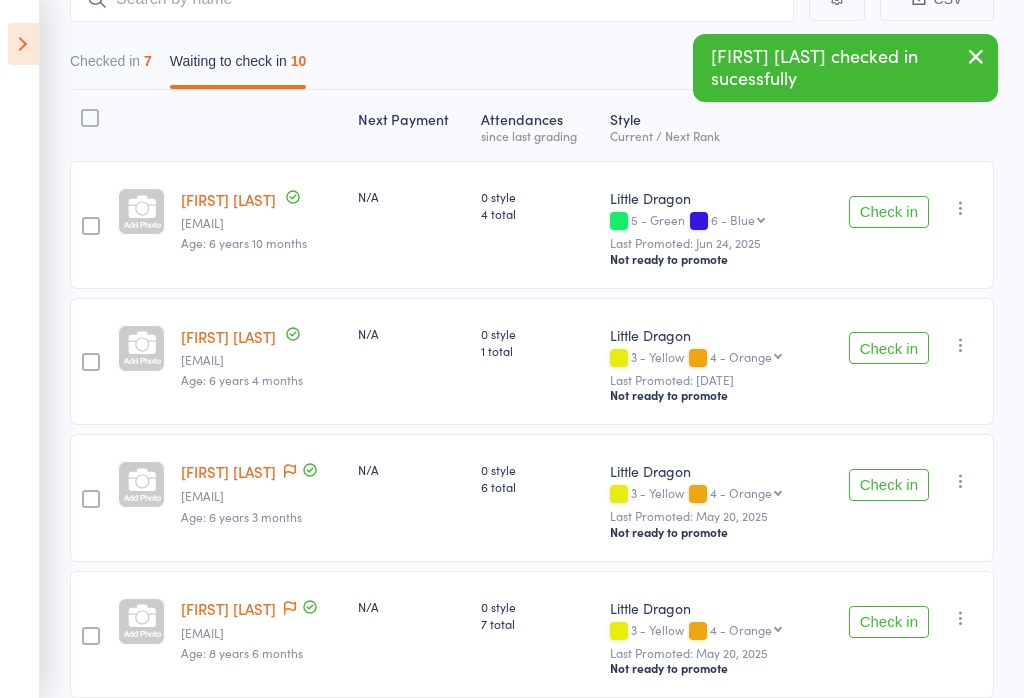 click on "Check in" at bounding box center (889, 212) 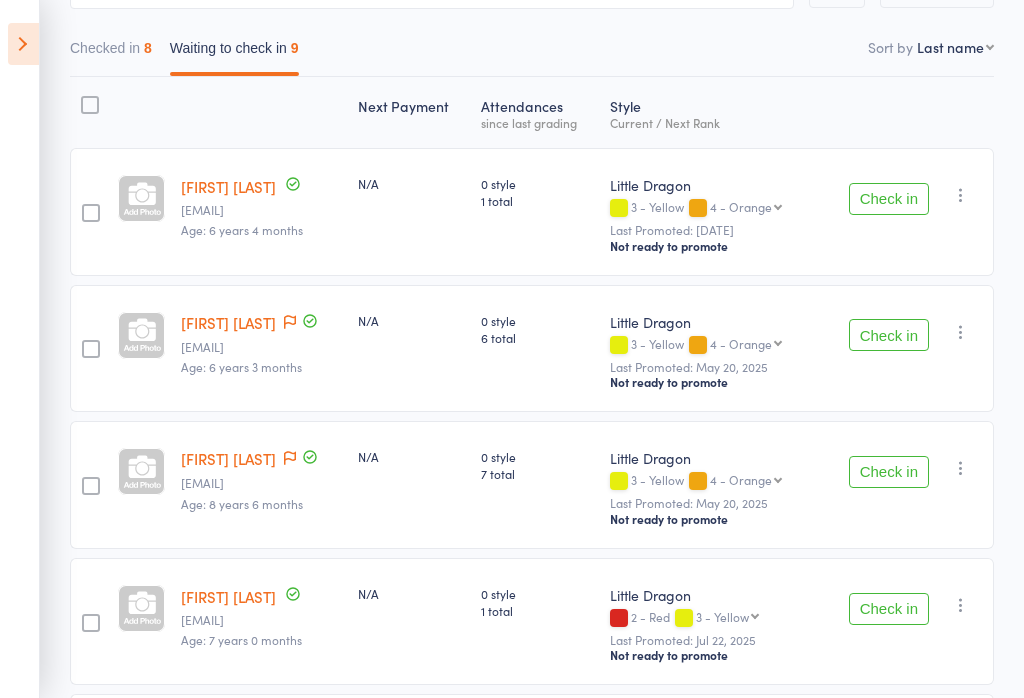 scroll, scrollTop: 0, scrollLeft: 0, axis: both 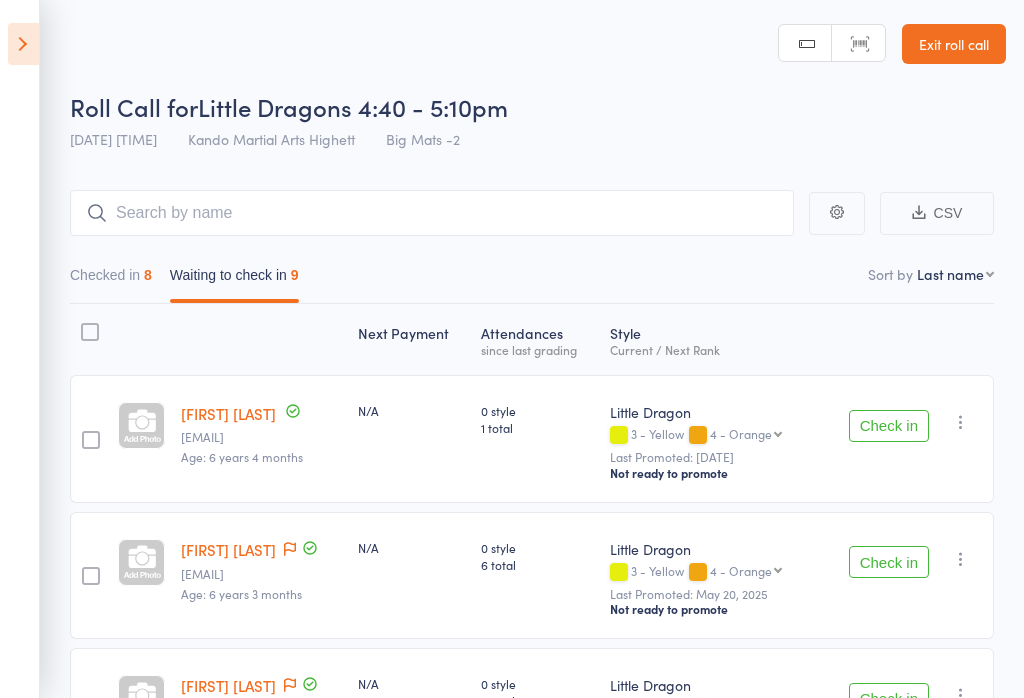 click on "Checked in  8" at bounding box center [111, 280] 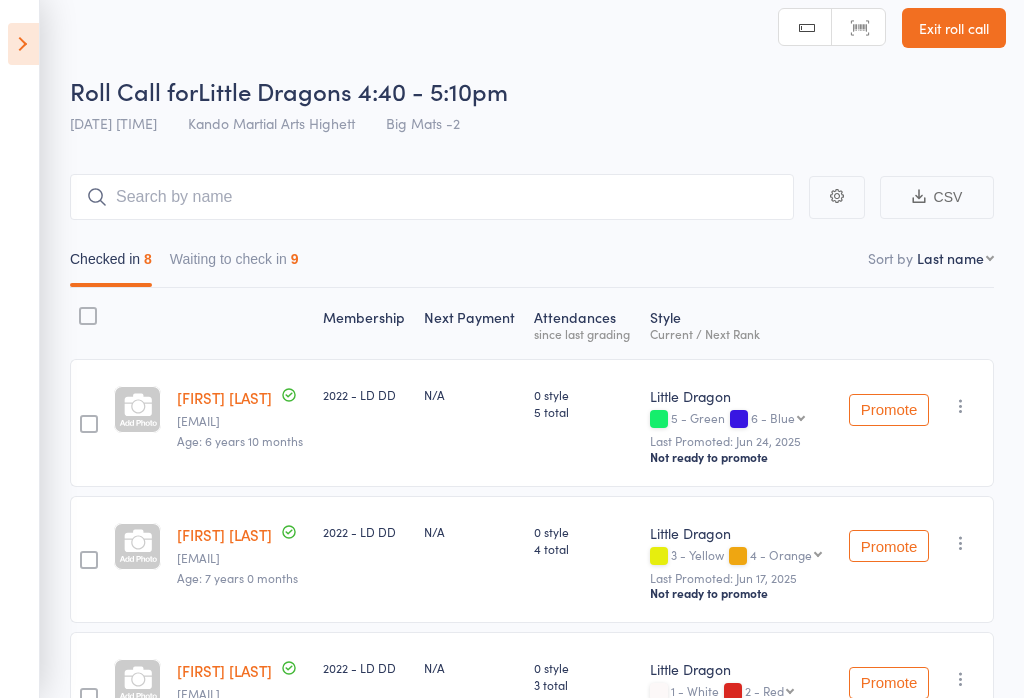 click on "Waiting to check in  9" at bounding box center (234, 264) 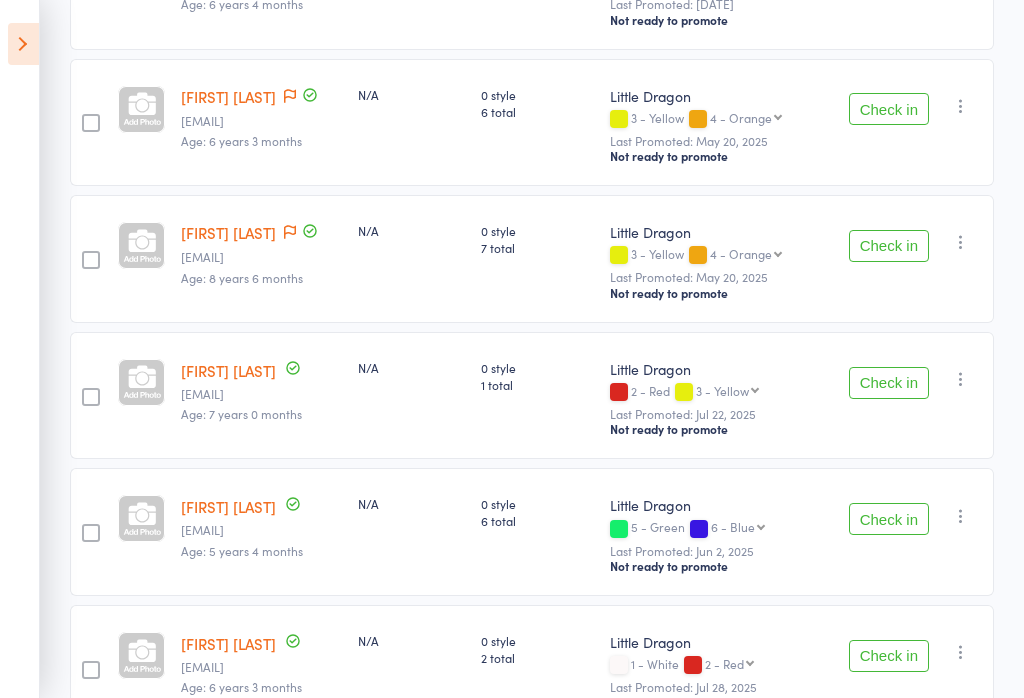 scroll, scrollTop: 453, scrollLeft: 0, axis: vertical 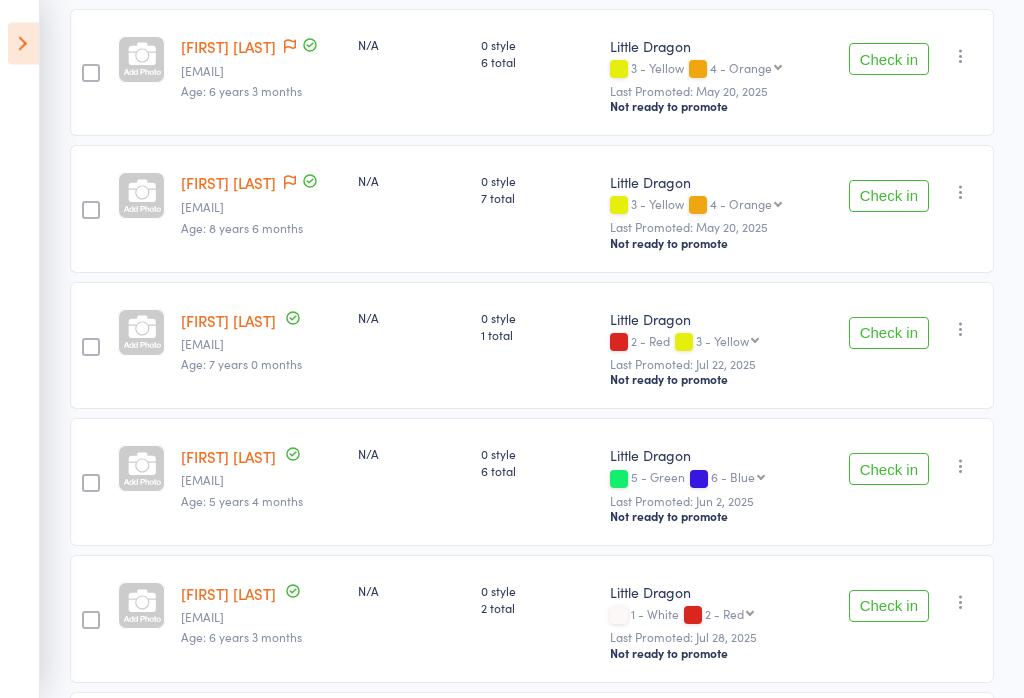 click on "Check in" at bounding box center (889, 470) 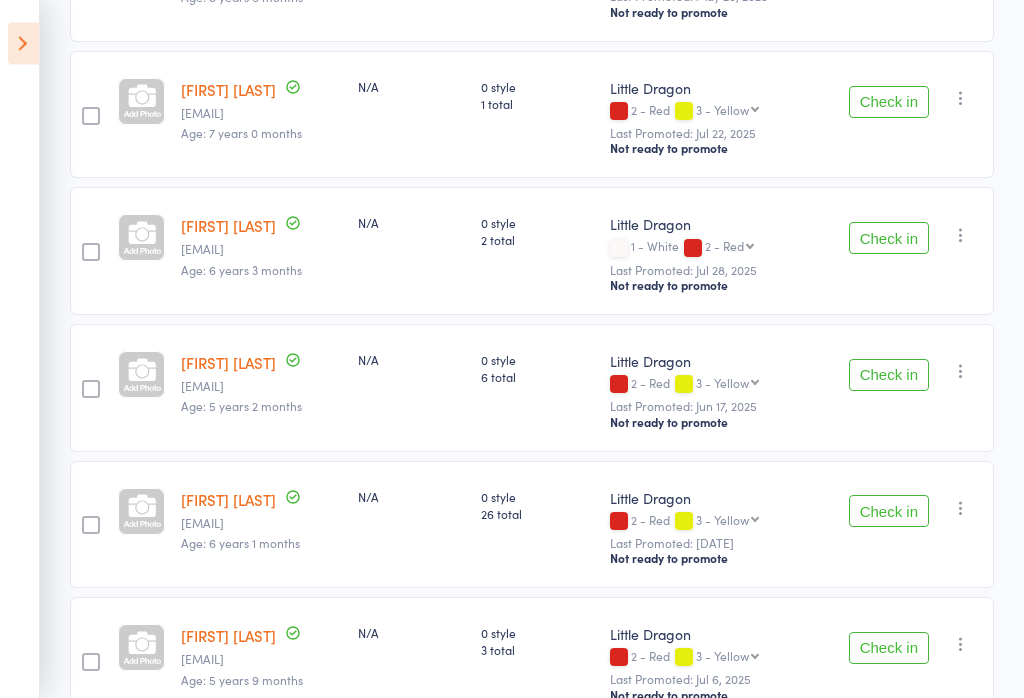 click on "Check in" at bounding box center [889, 649] 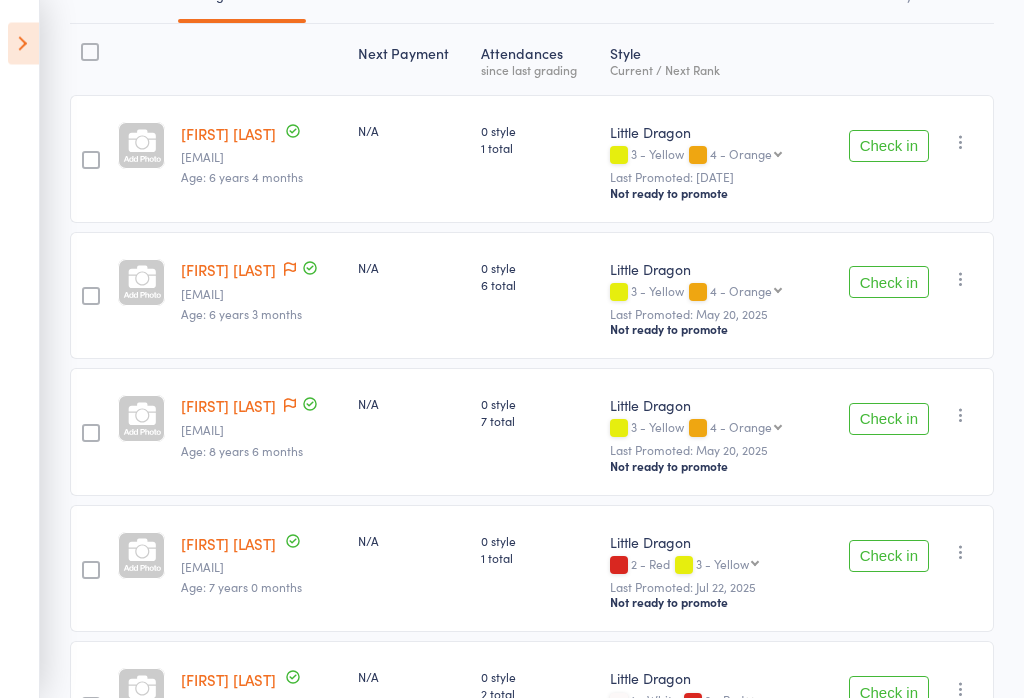 scroll, scrollTop: 281, scrollLeft: 0, axis: vertical 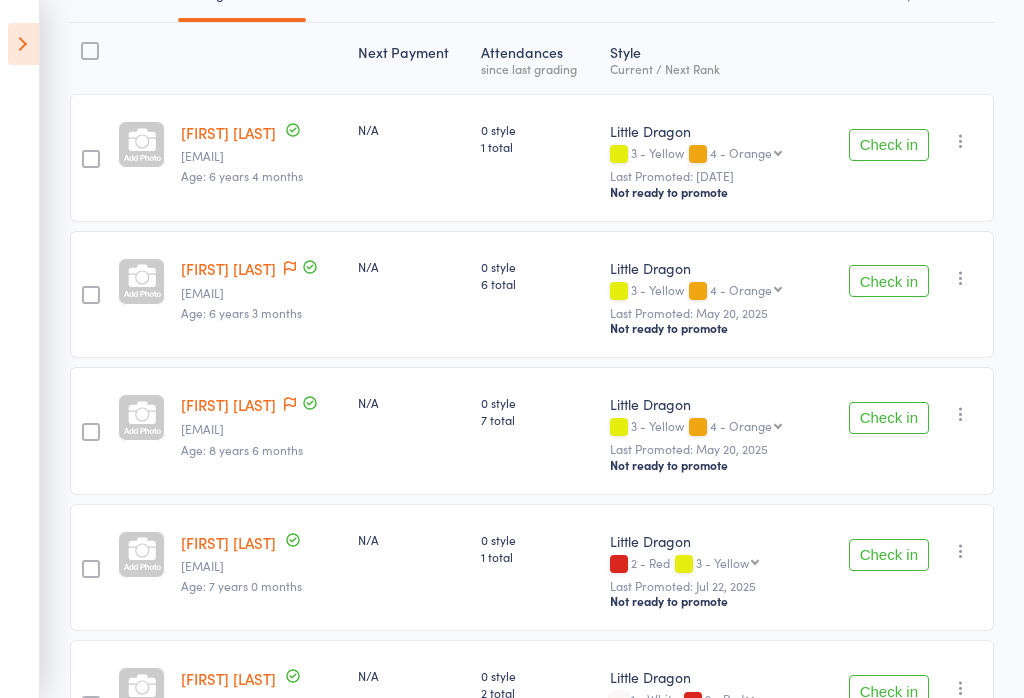 click on "Check in" at bounding box center (889, 145) 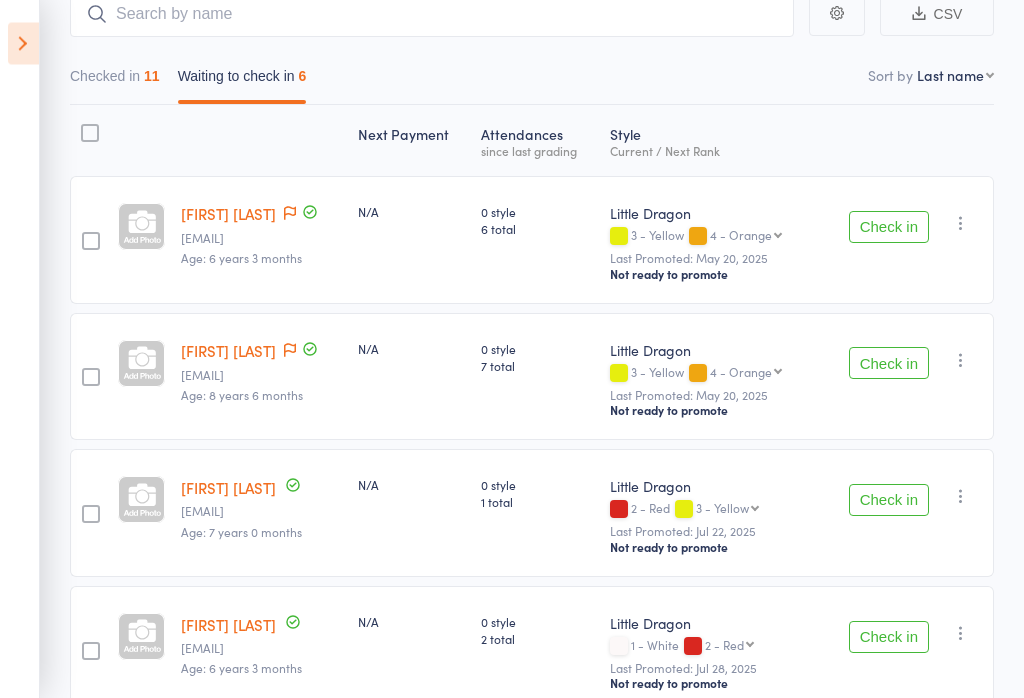 scroll, scrollTop: 199, scrollLeft: 0, axis: vertical 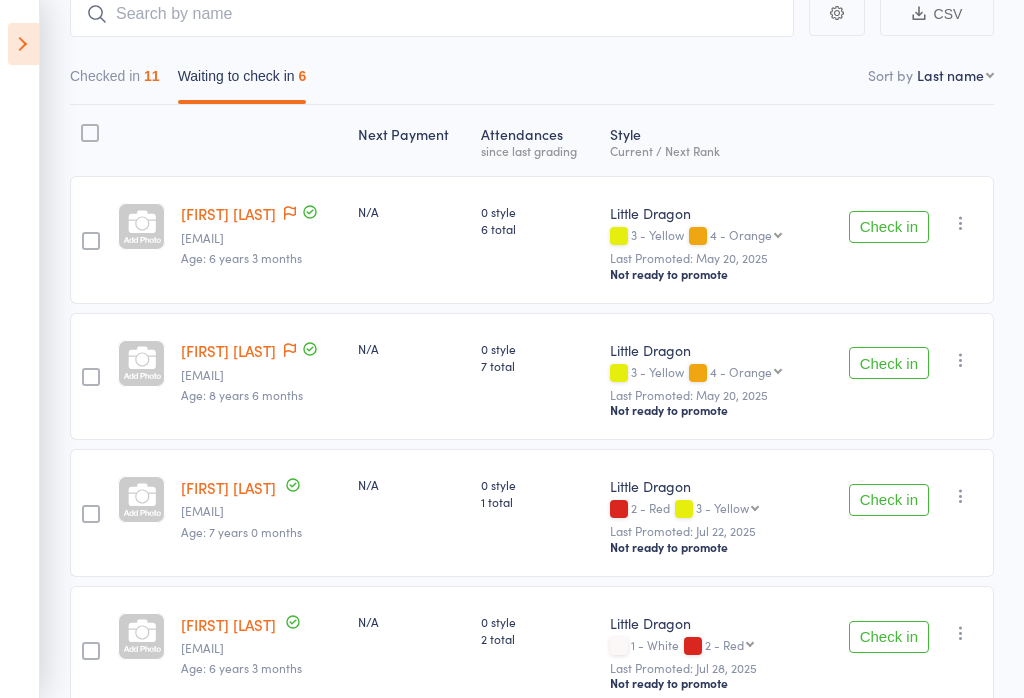 click on "Check in" at bounding box center (889, 500) 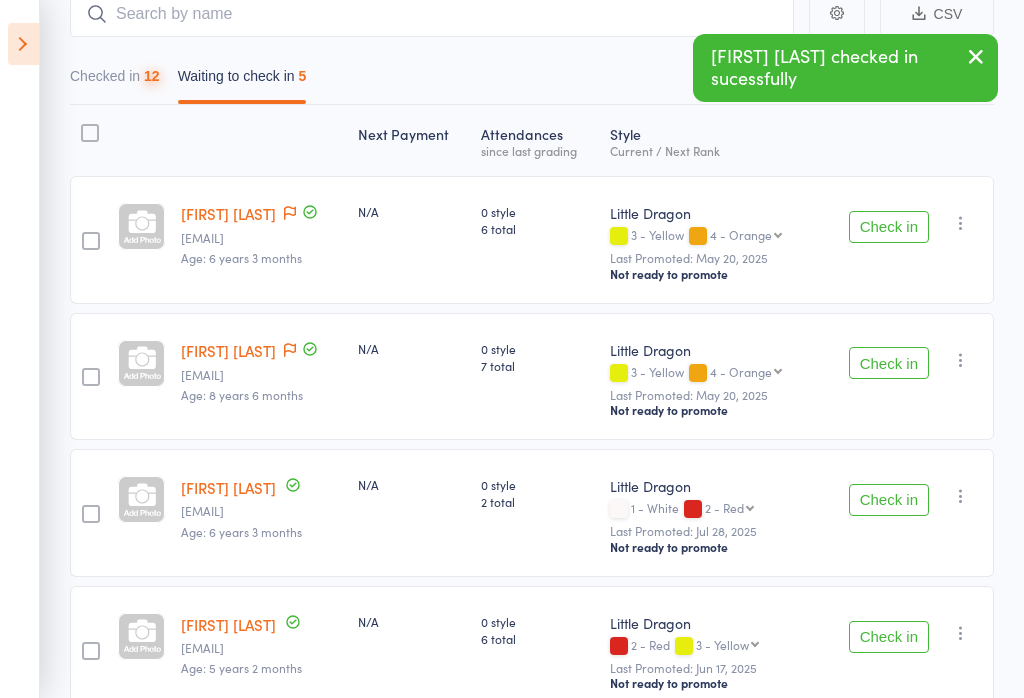 click on "Checked in  12" at bounding box center [115, 81] 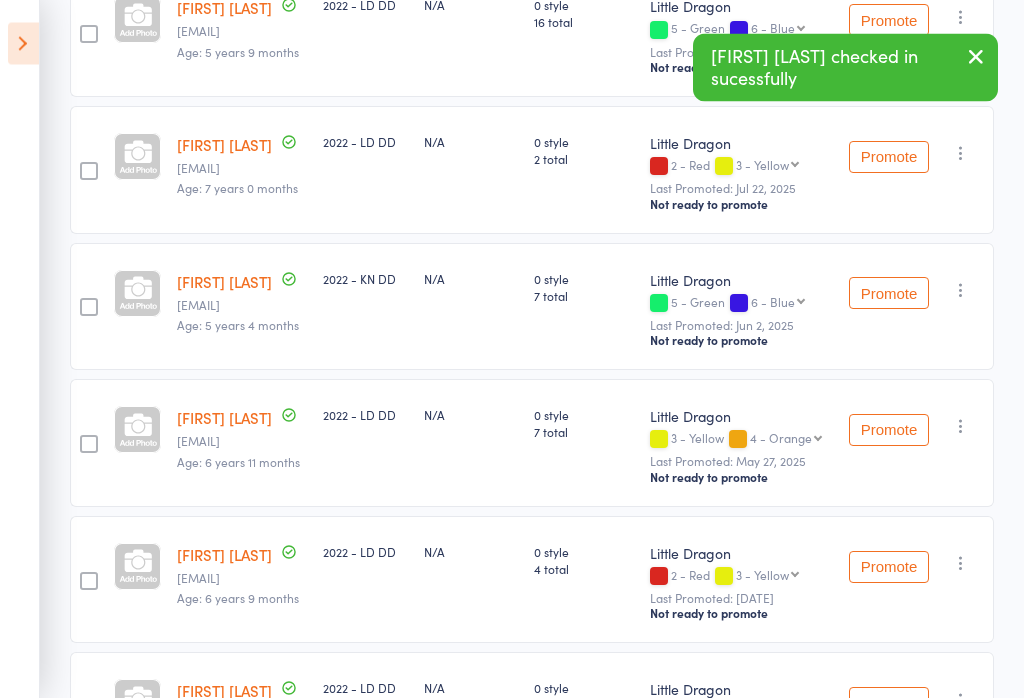 click at bounding box center [961, 154] 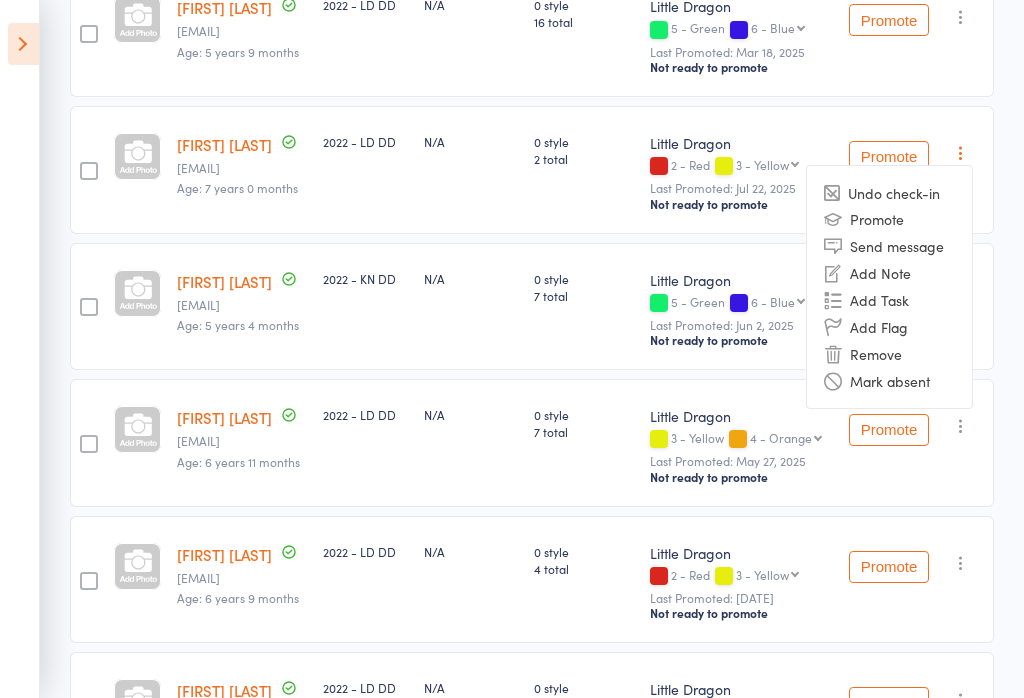 click on "Undo check-in" at bounding box center (889, 192) 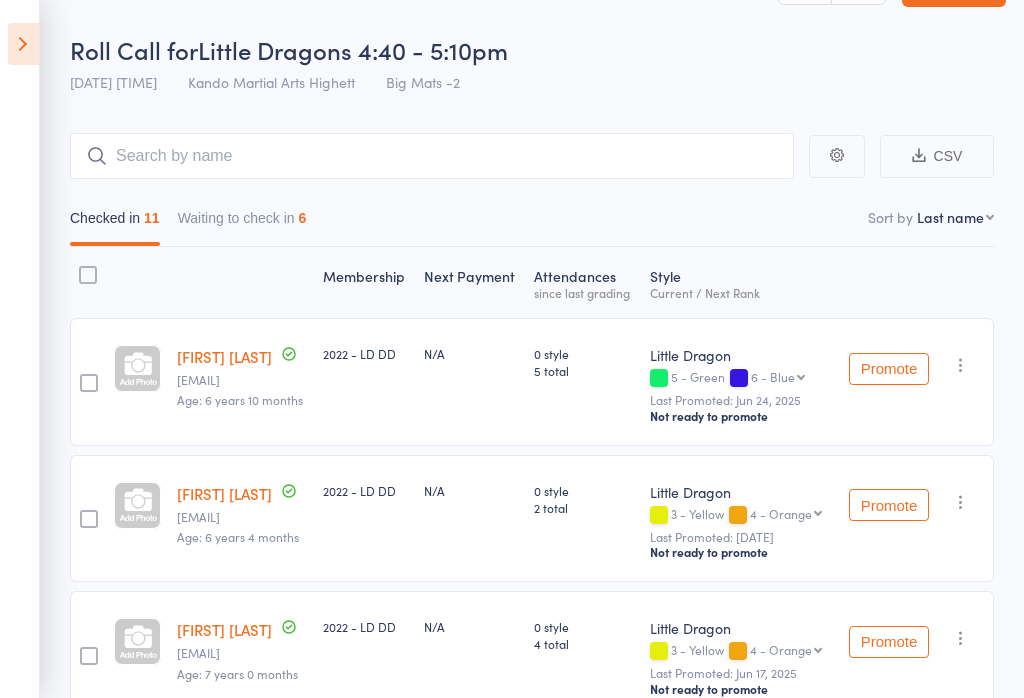 scroll, scrollTop: 55, scrollLeft: 0, axis: vertical 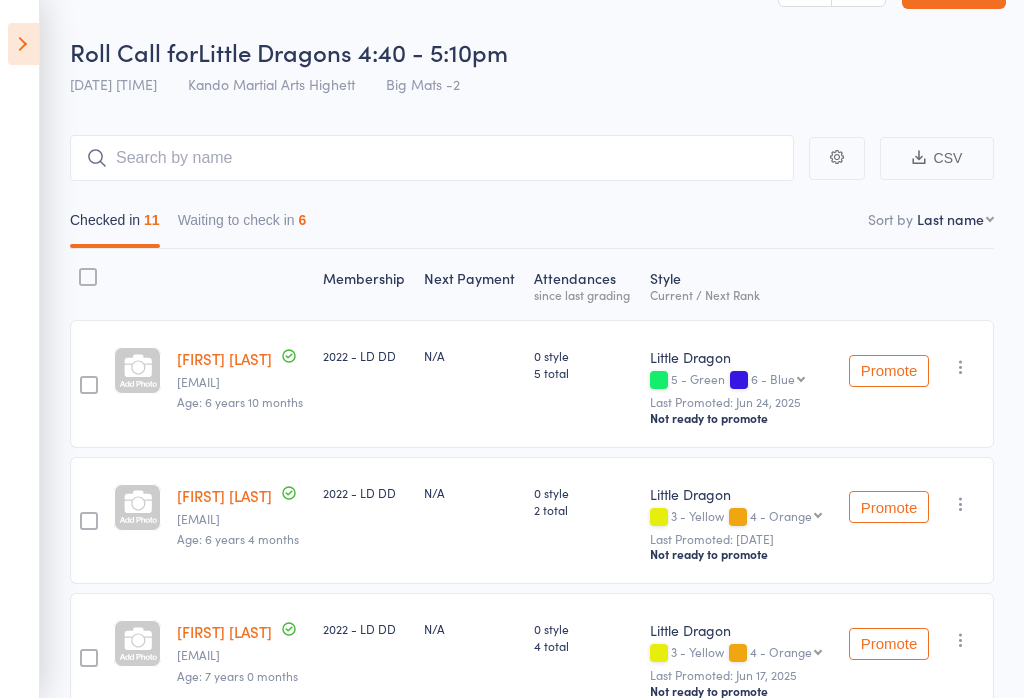 click on "Waiting to check in  6" at bounding box center (242, 225) 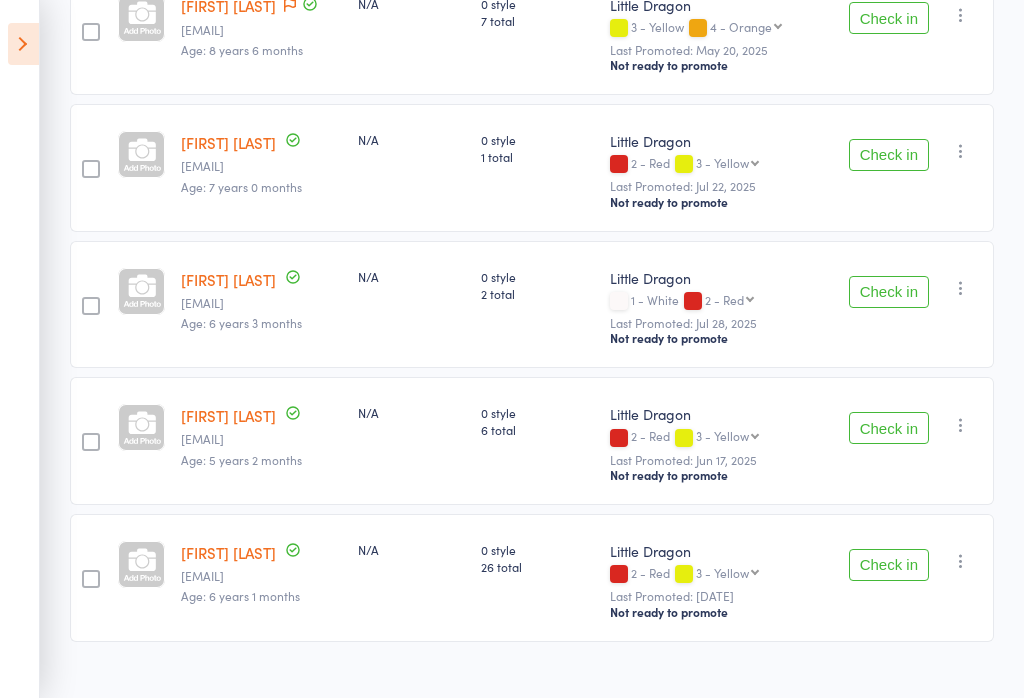scroll, scrollTop: 552, scrollLeft: 0, axis: vertical 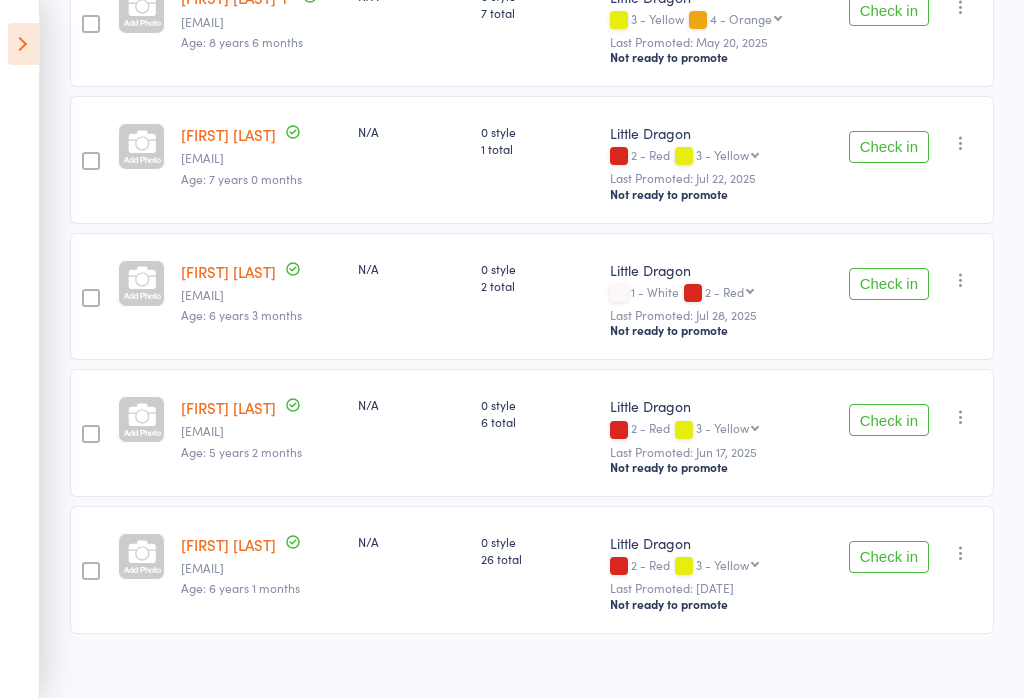 click on "Check in" at bounding box center [889, 557] 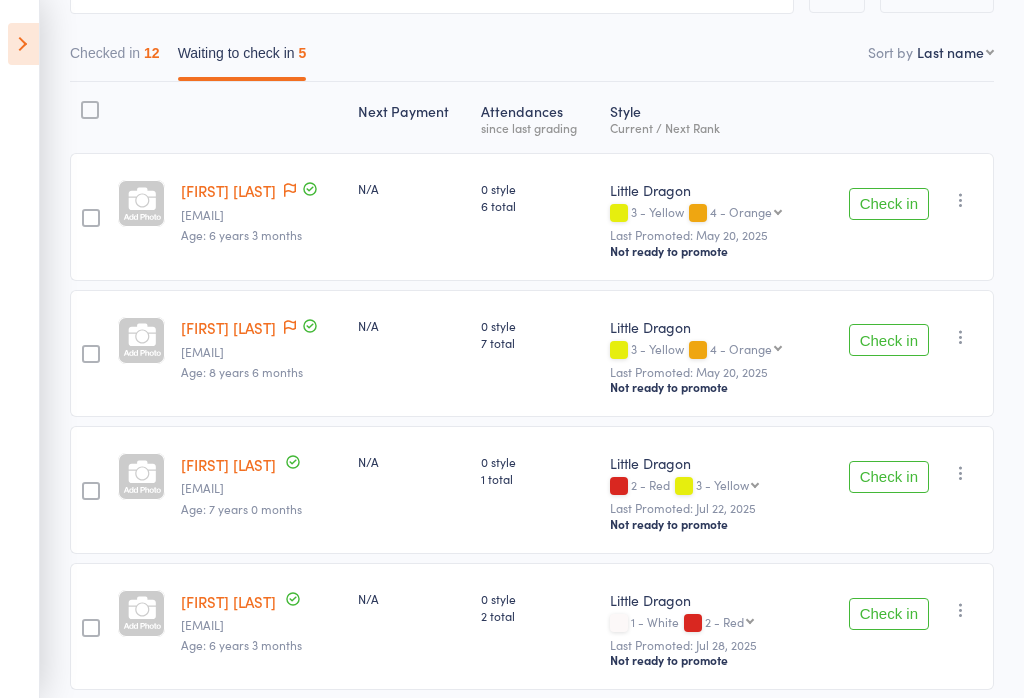 scroll, scrollTop: 0, scrollLeft: 0, axis: both 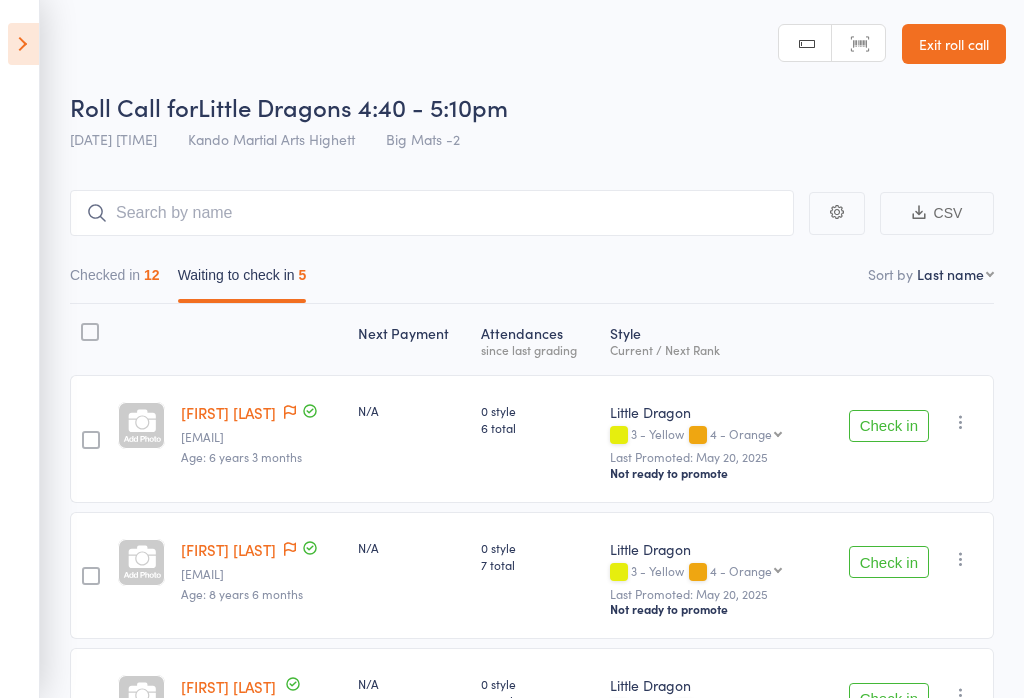 click on "Exit roll call" at bounding box center (954, 44) 